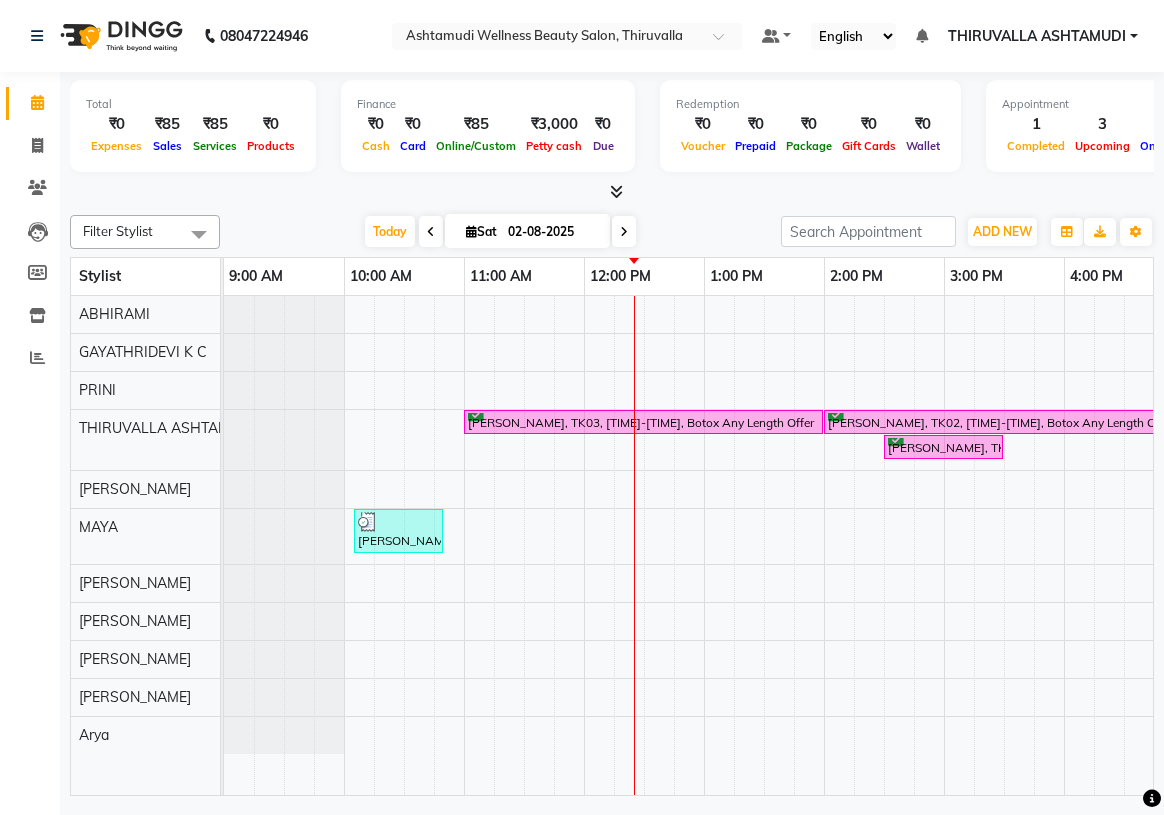 scroll, scrollTop: 0, scrollLeft: 0, axis: both 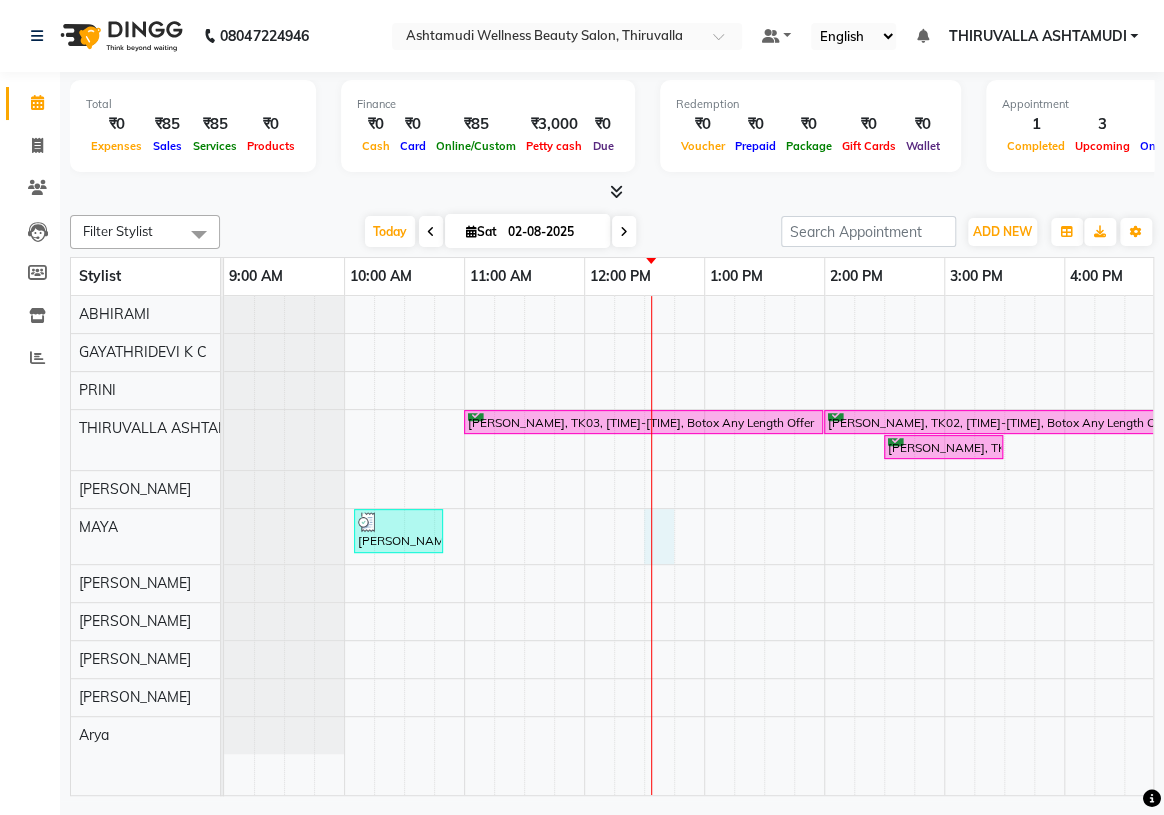 click on "[PERSON_NAME], TK03, [TIME]-[TIME], Botox Any Length Offer     [PERSON_NAME], TK02, [TIME]-[TIME], Botox Any Length Offer     [PERSON_NAME], TK01, [TIME]-[TIME], Ceramide Anti-Frizz Treatment      [PERSON_NAME], TK04, [TIME]-[TIME], Eyebrows Threading,Upper Lip Threading" at bounding box center (1064, 545) 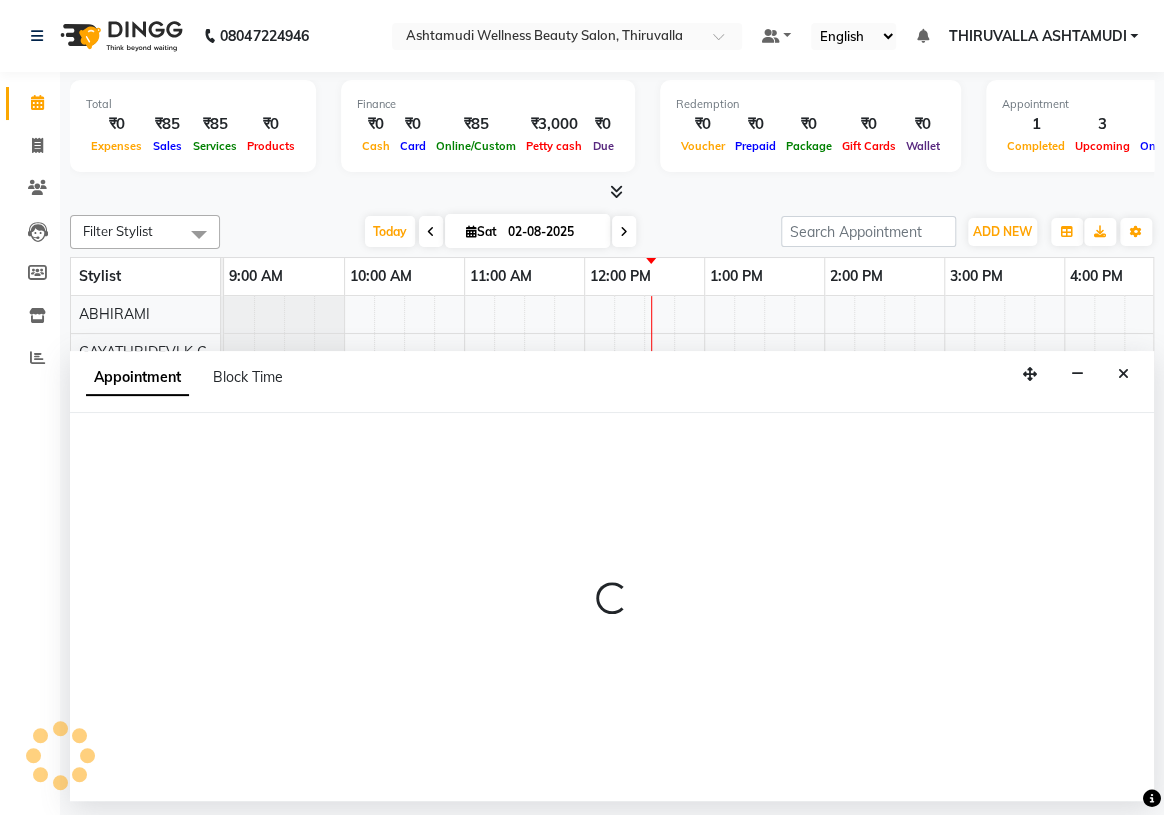 select on "29018" 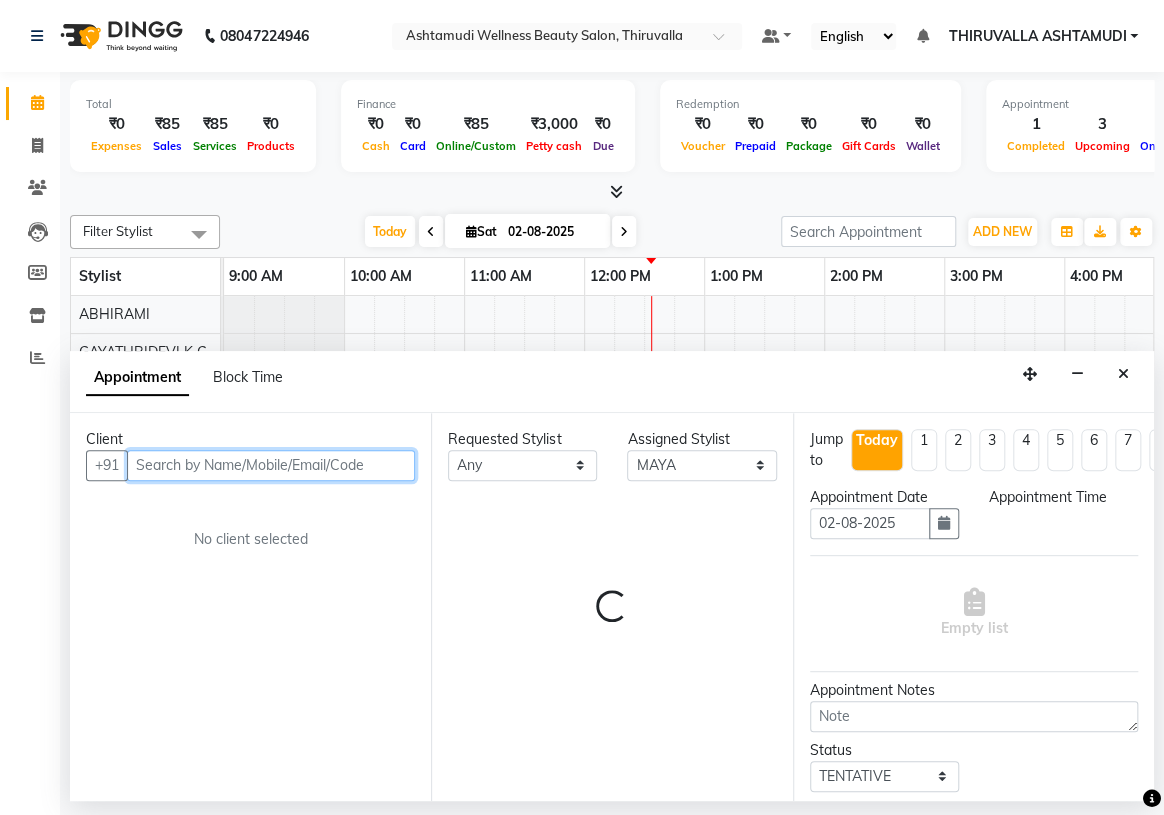 select on "750" 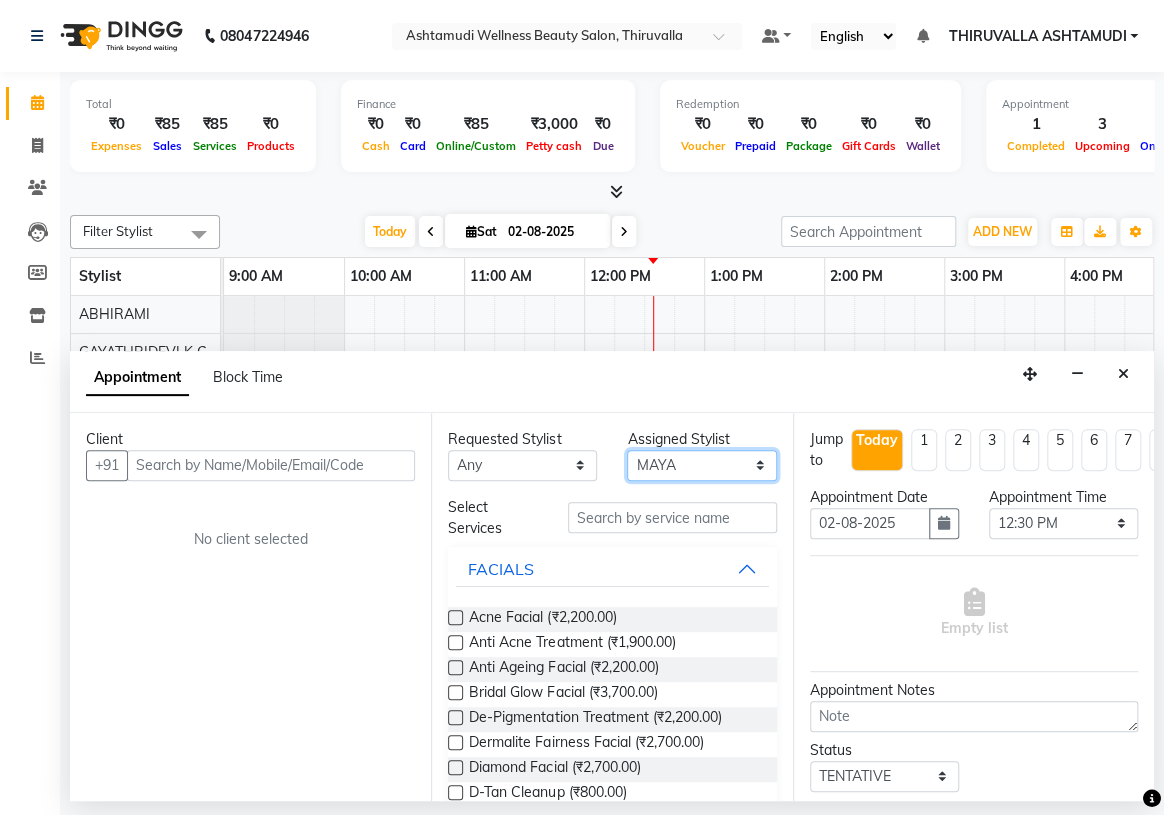 click on "Select [PERSON_NAME]		 [PERSON_NAME] [PERSON_NAME] GAYATHRIDEVI	K C	 [PERSON_NAME] [PERSON_NAME] [PERSON_NAME] PRINI		 [PERSON_NAME] RAI THIRUVALLA ASHTAMUDI [PERSON_NAME]" at bounding box center (701, 465) 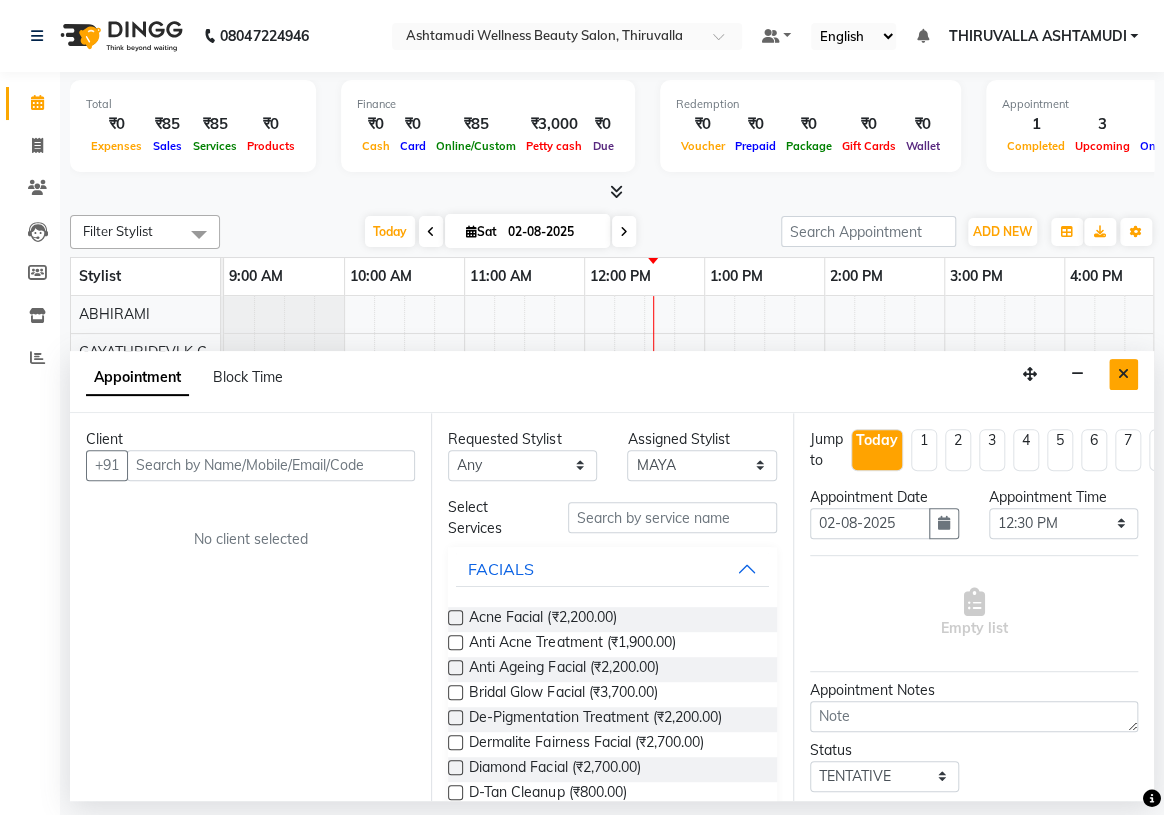 click at bounding box center (1123, 374) 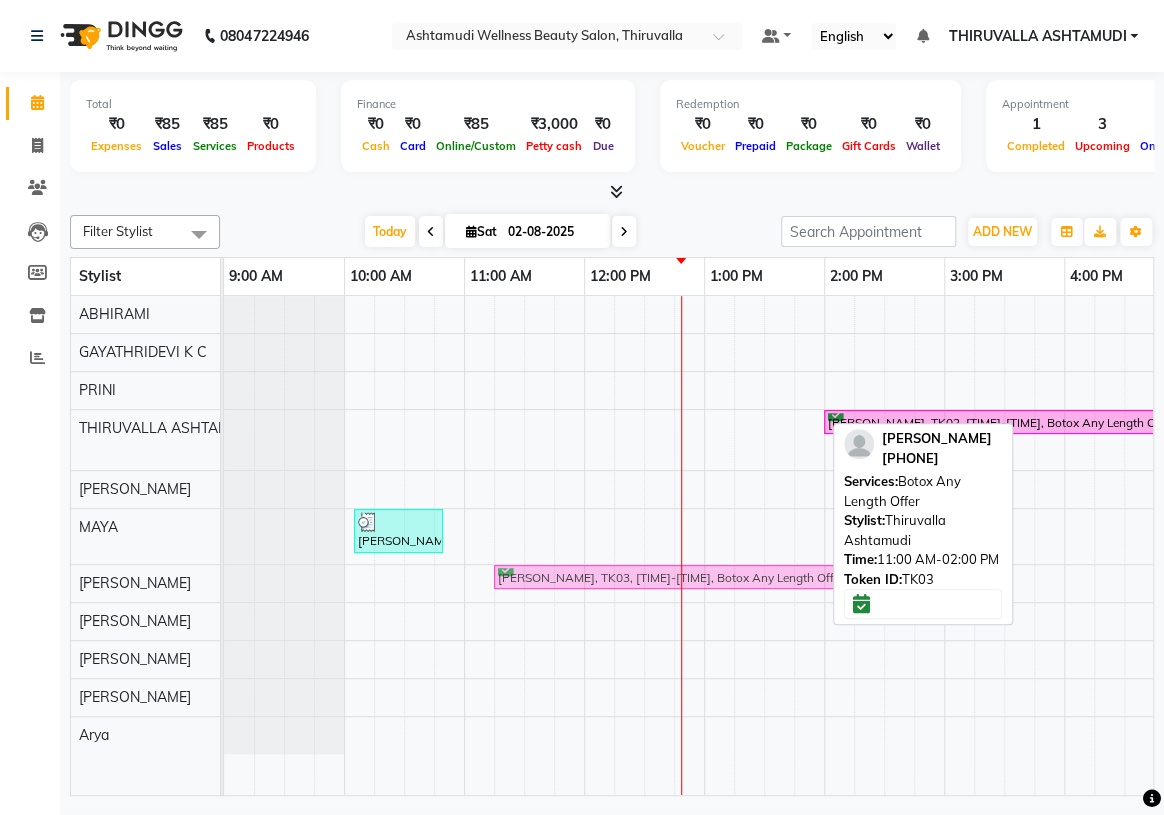 drag, startPoint x: 560, startPoint y: 417, endPoint x: 587, endPoint y: 574, distance: 159.30473 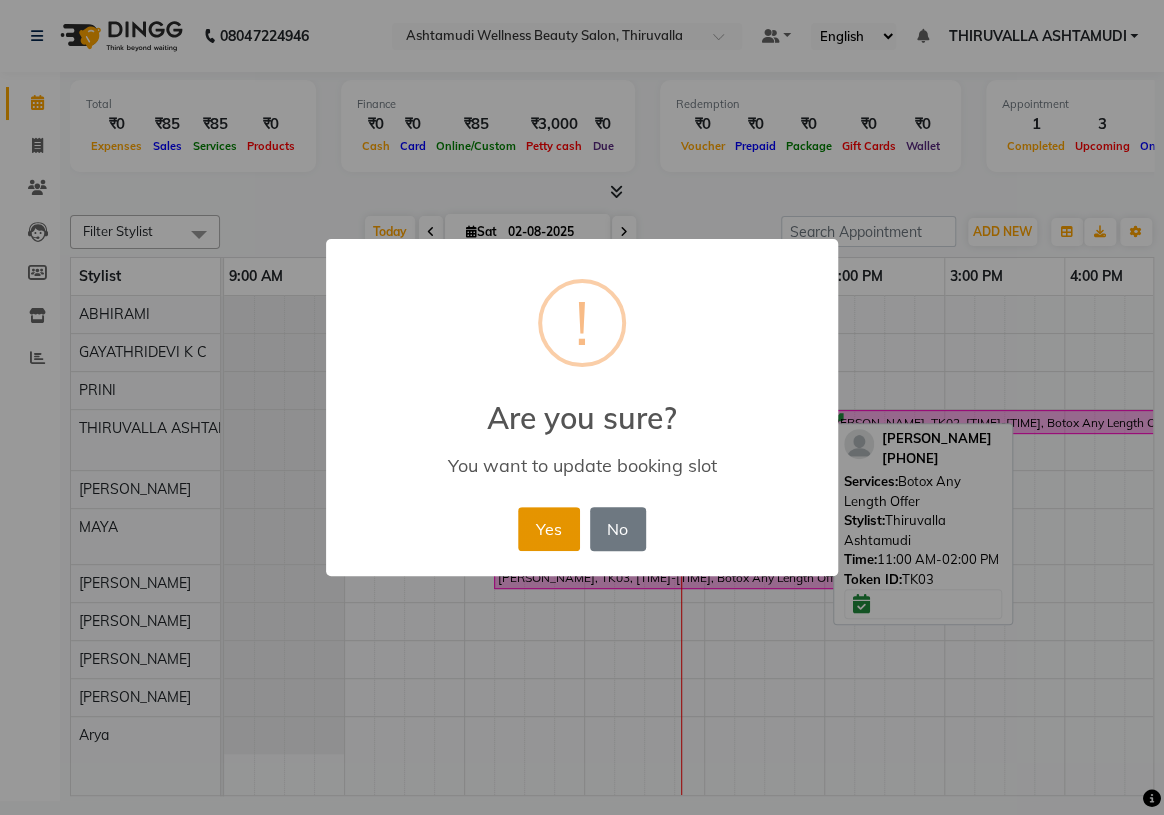 click on "Yes" at bounding box center (548, 529) 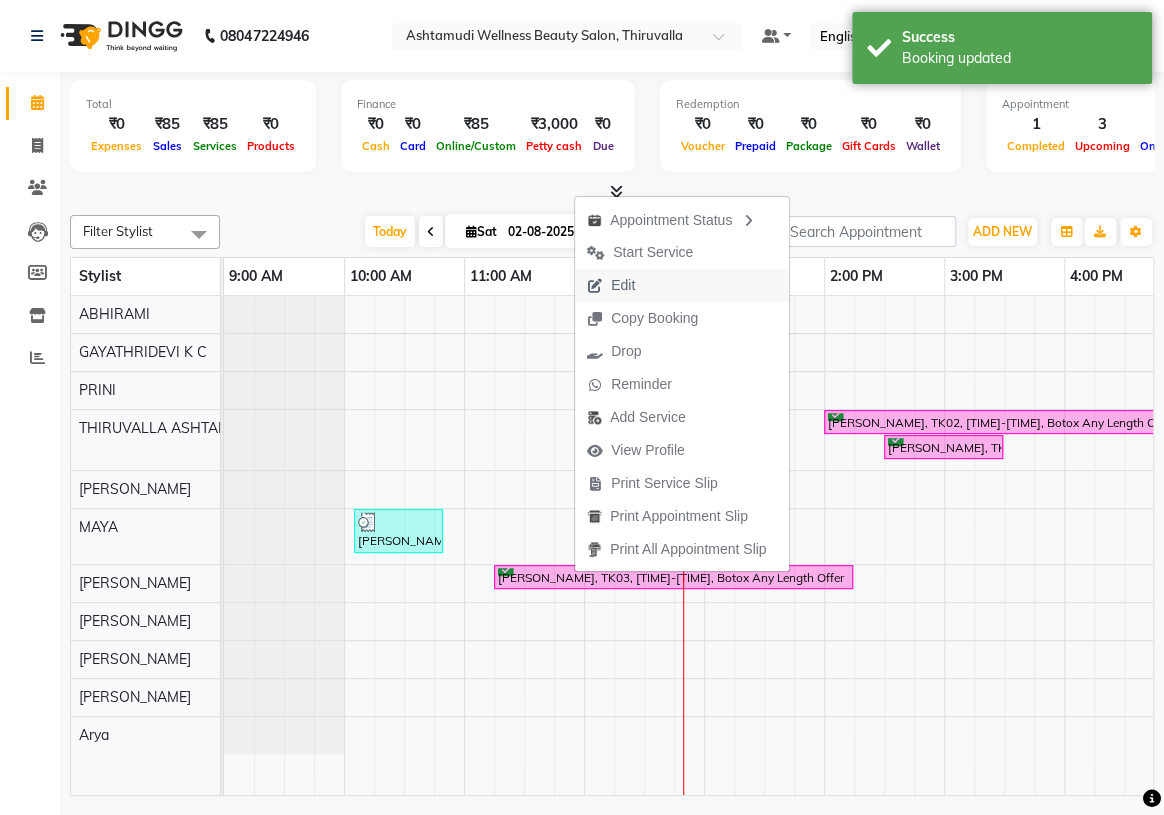 click on "Edit" at bounding box center [611, 285] 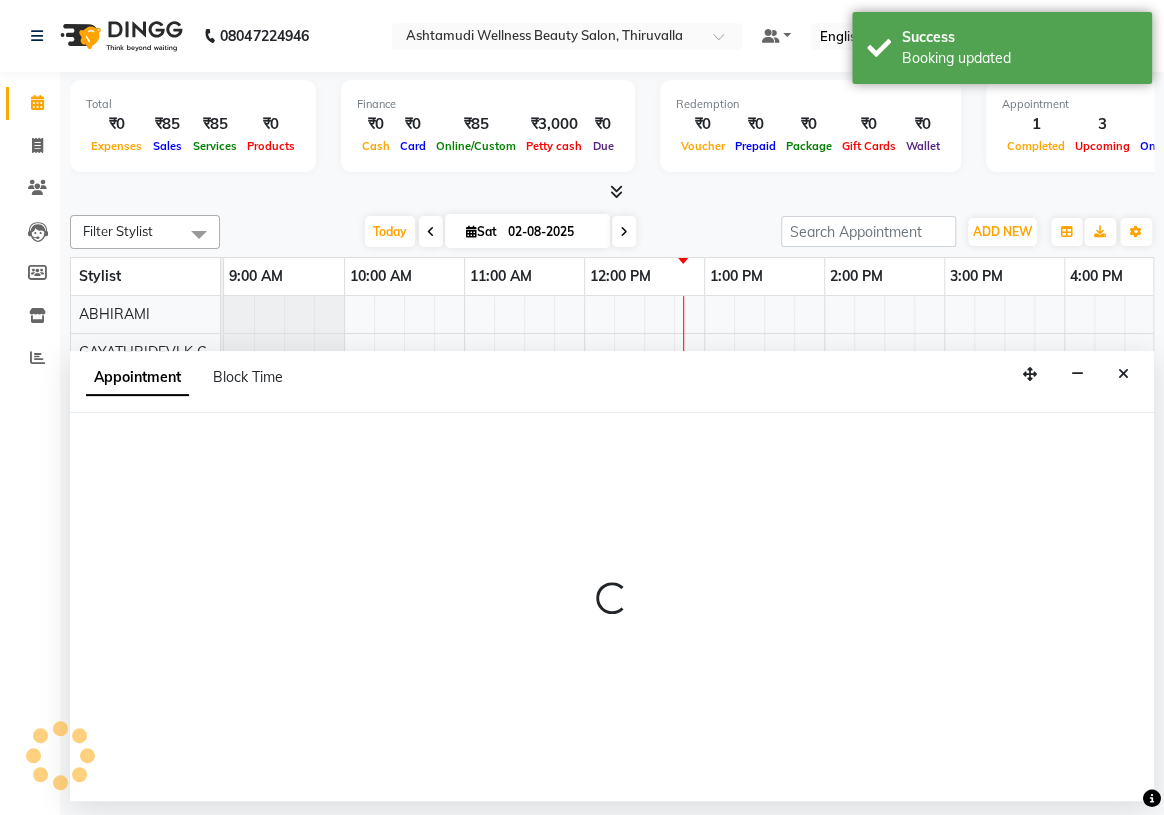 select on "confirm booking" 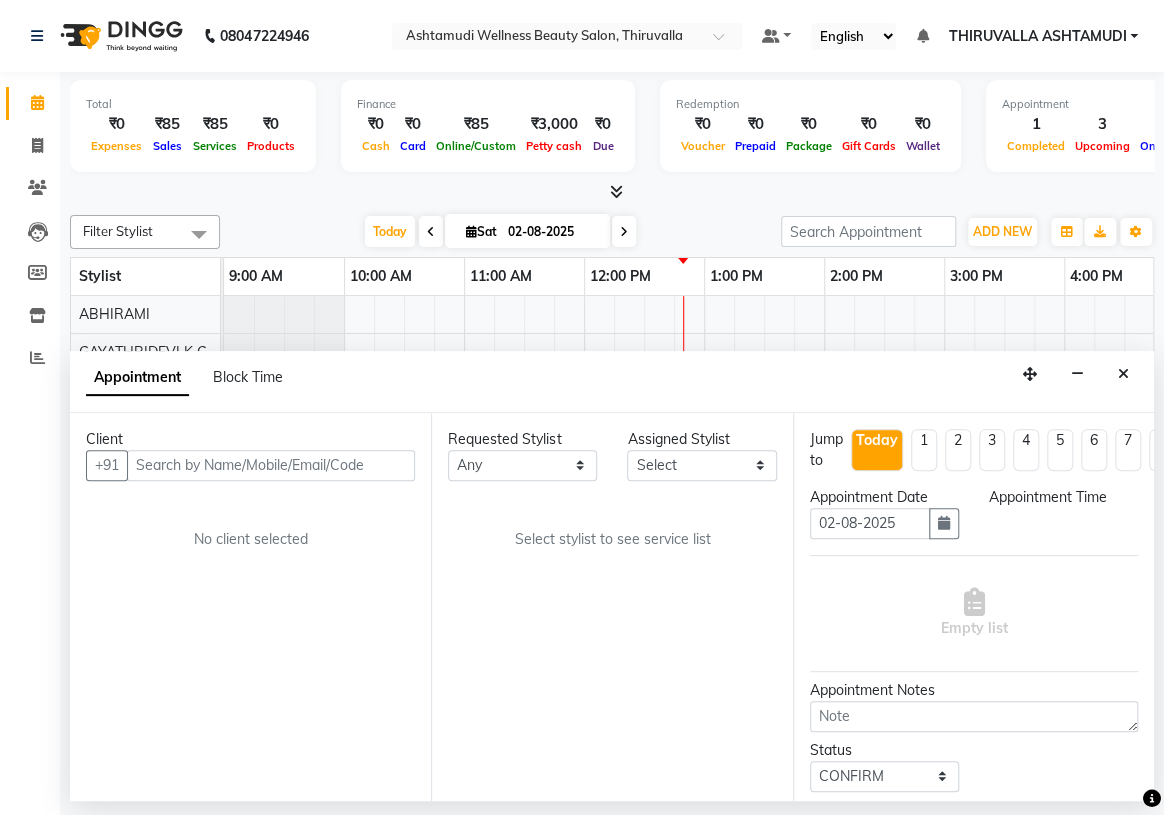 select on "42901" 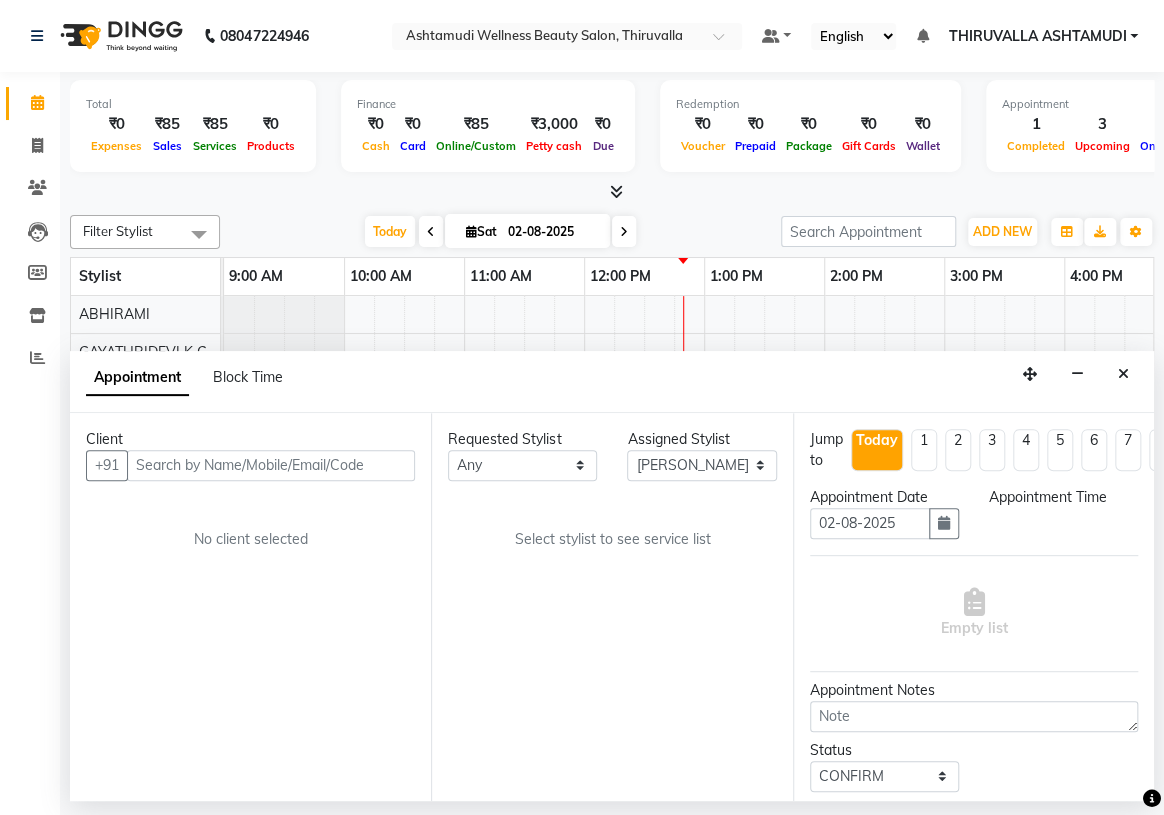 select on "675" 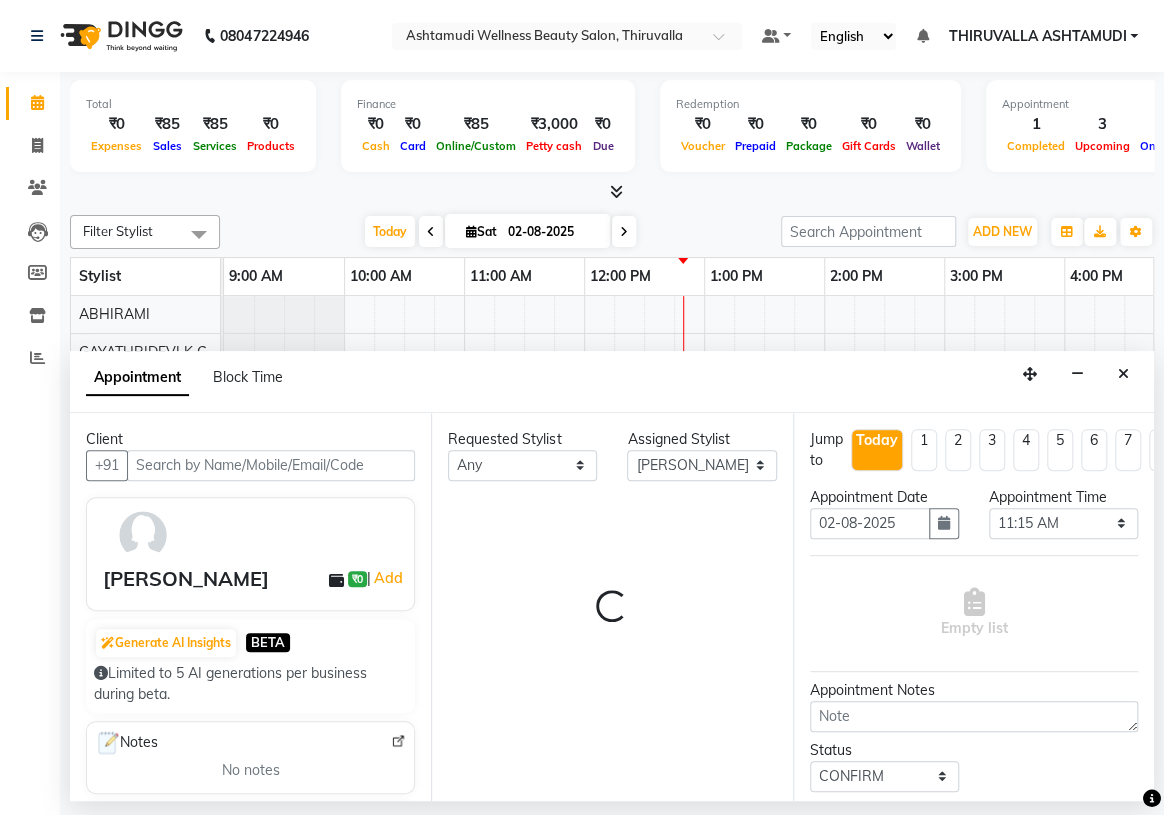 scroll, scrollTop: 0, scrollLeft: 360, axis: horizontal 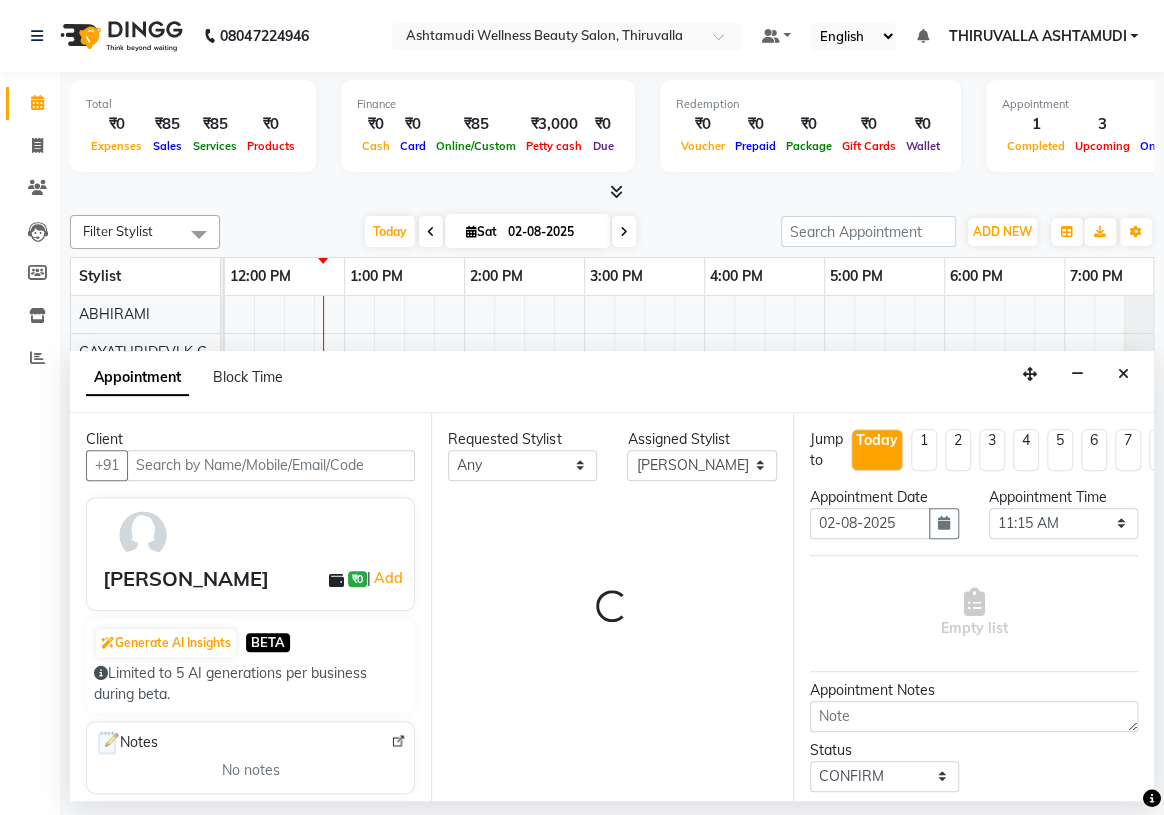 select on "2007" 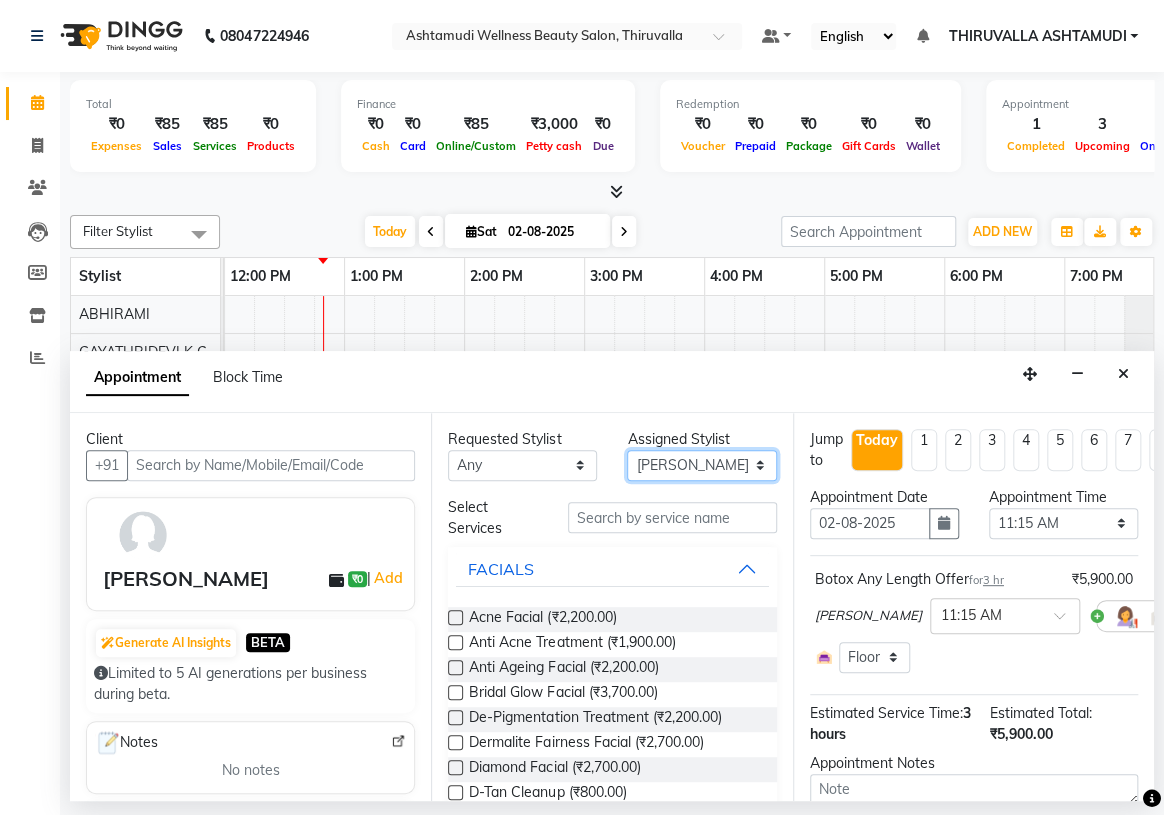 click on "Select [PERSON_NAME]		 [PERSON_NAME] [PERSON_NAME] GAYATHRIDEVI	K C	 [PERSON_NAME] [PERSON_NAME] [PERSON_NAME] PRINI		 [PERSON_NAME] RAI THIRUVALLA ASHTAMUDI [PERSON_NAME]" at bounding box center (701, 465) 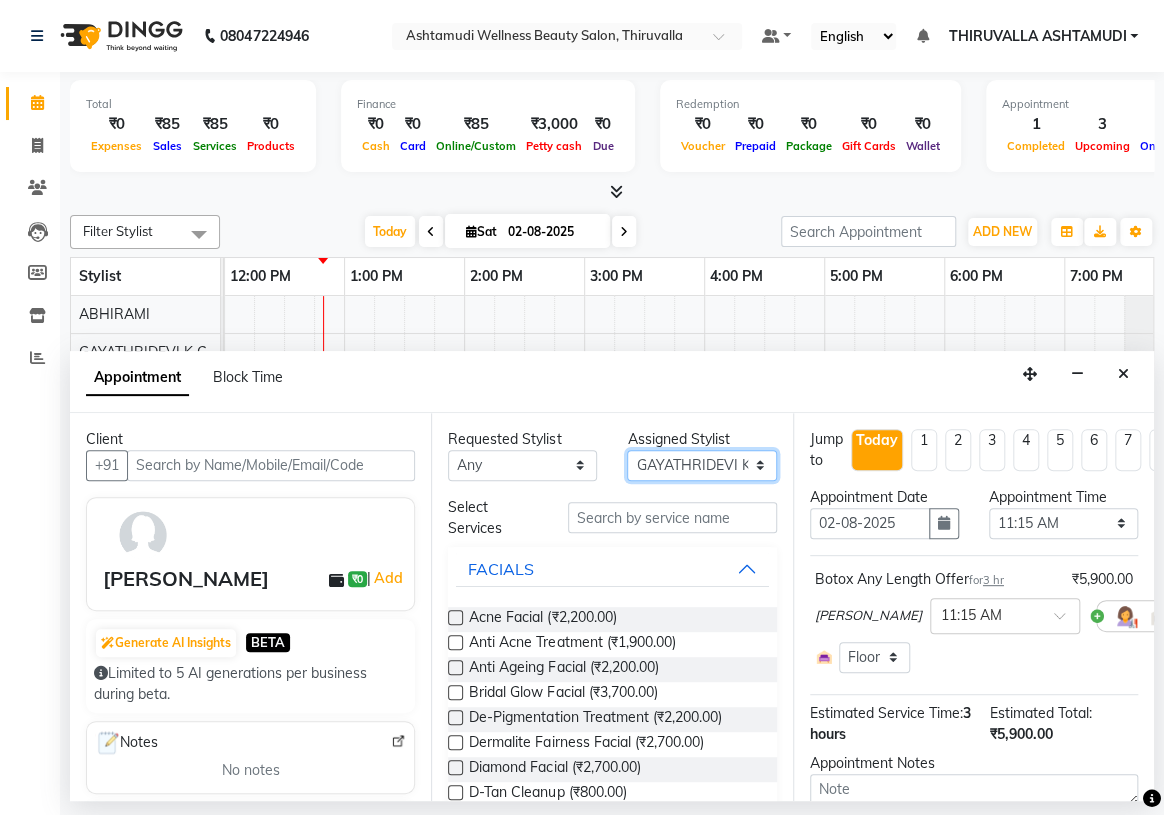 click on "Select [PERSON_NAME]		 [PERSON_NAME] [PERSON_NAME] GAYATHRIDEVI	K C	 [PERSON_NAME] [PERSON_NAME] [PERSON_NAME] PRINI		 [PERSON_NAME] RAI THIRUVALLA ASHTAMUDI [PERSON_NAME]" at bounding box center [701, 465] 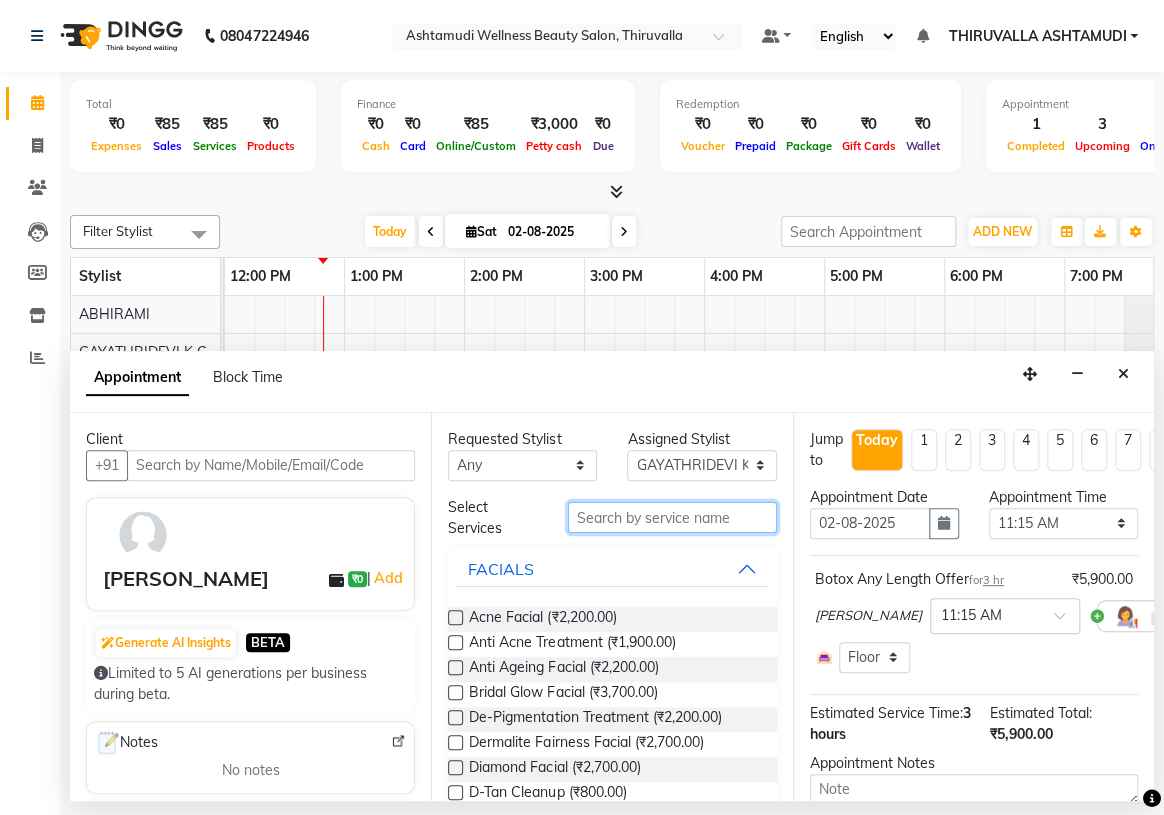 click at bounding box center [672, 517] 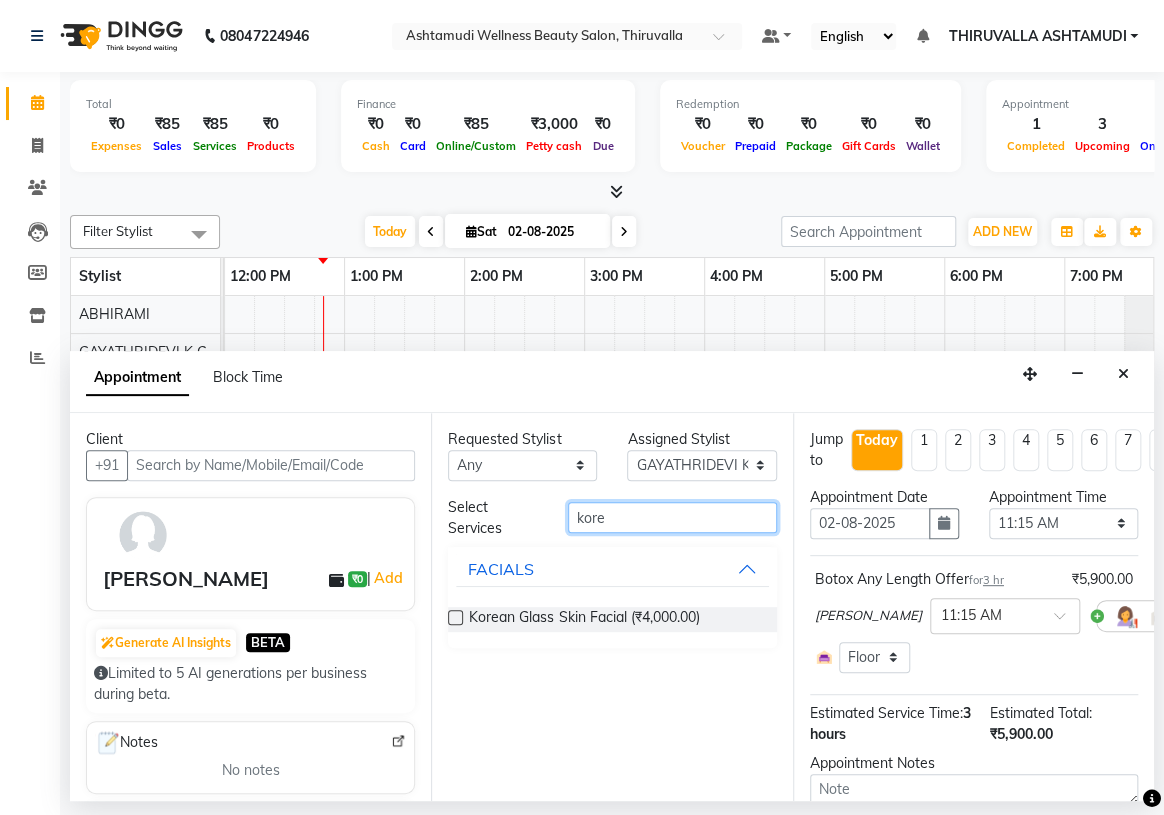 type on "kore" 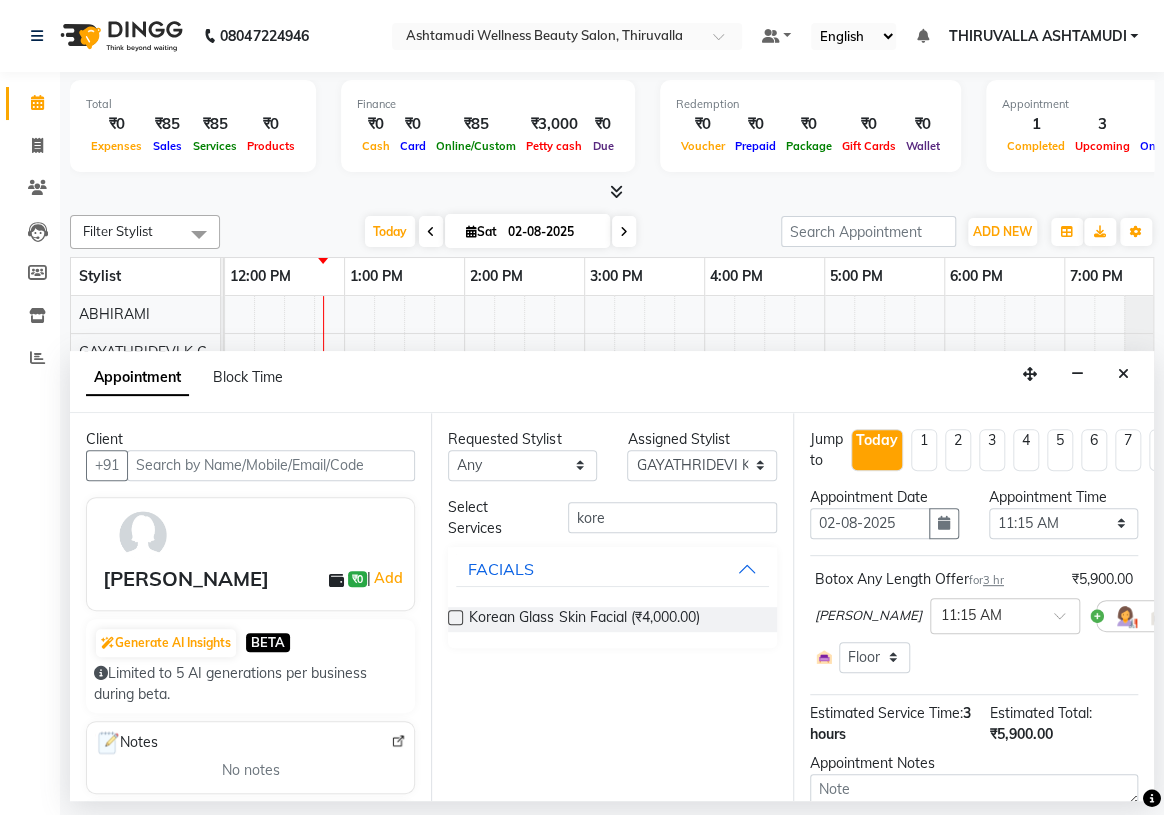 click at bounding box center [455, 617] 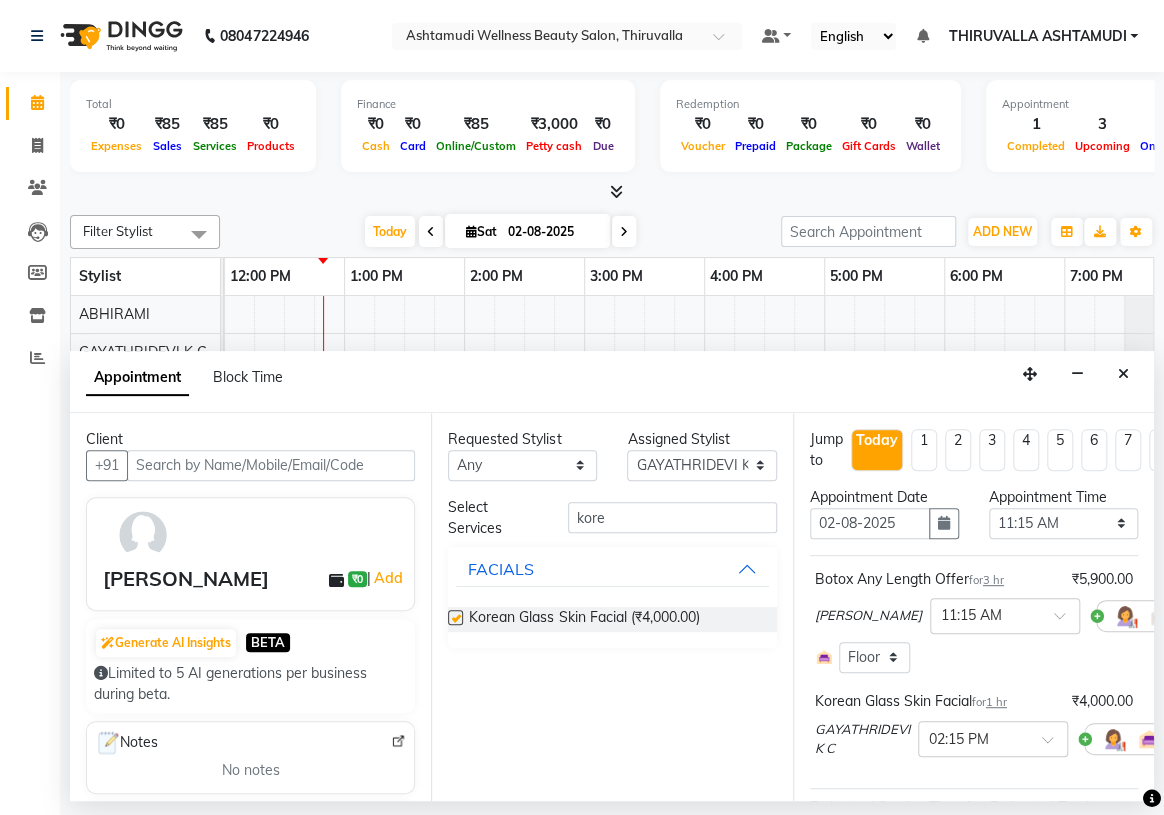 checkbox on "false" 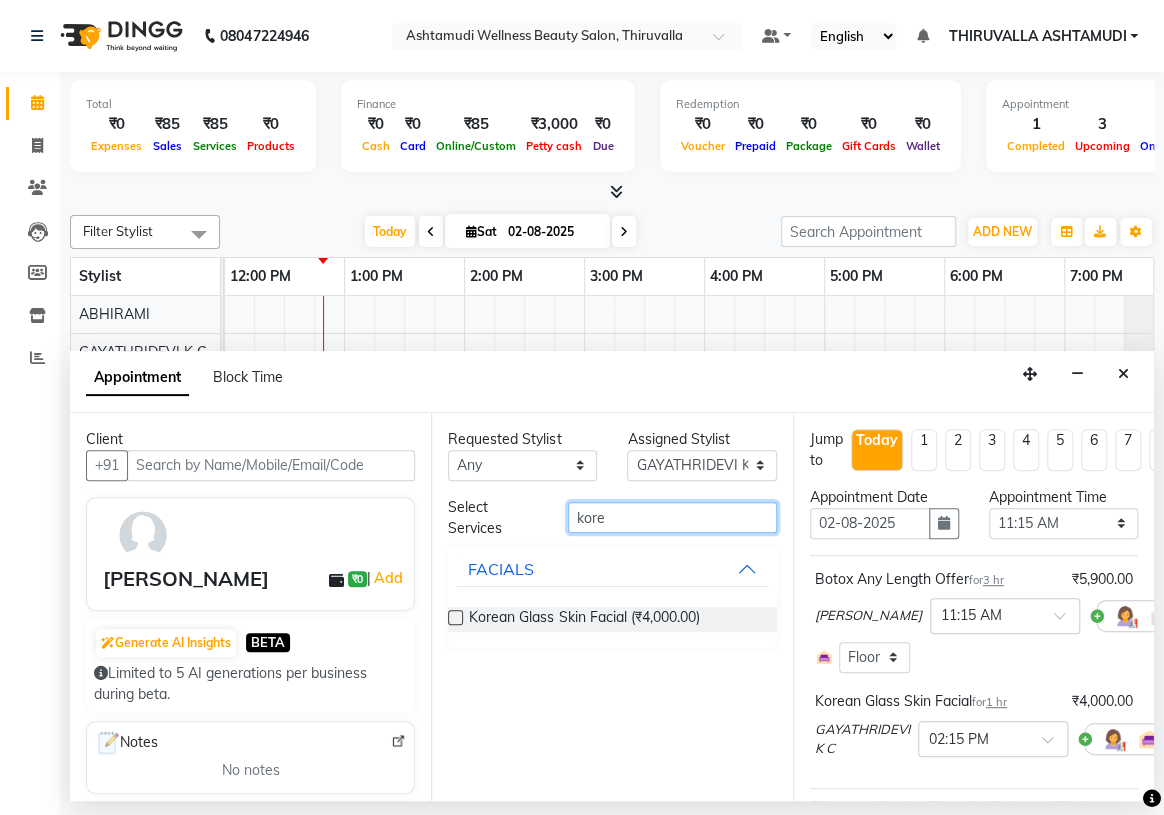 drag, startPoint x: 658, startPoint y: 512, endPoint x: 533, endPoint y: 522, distance: 125.39936 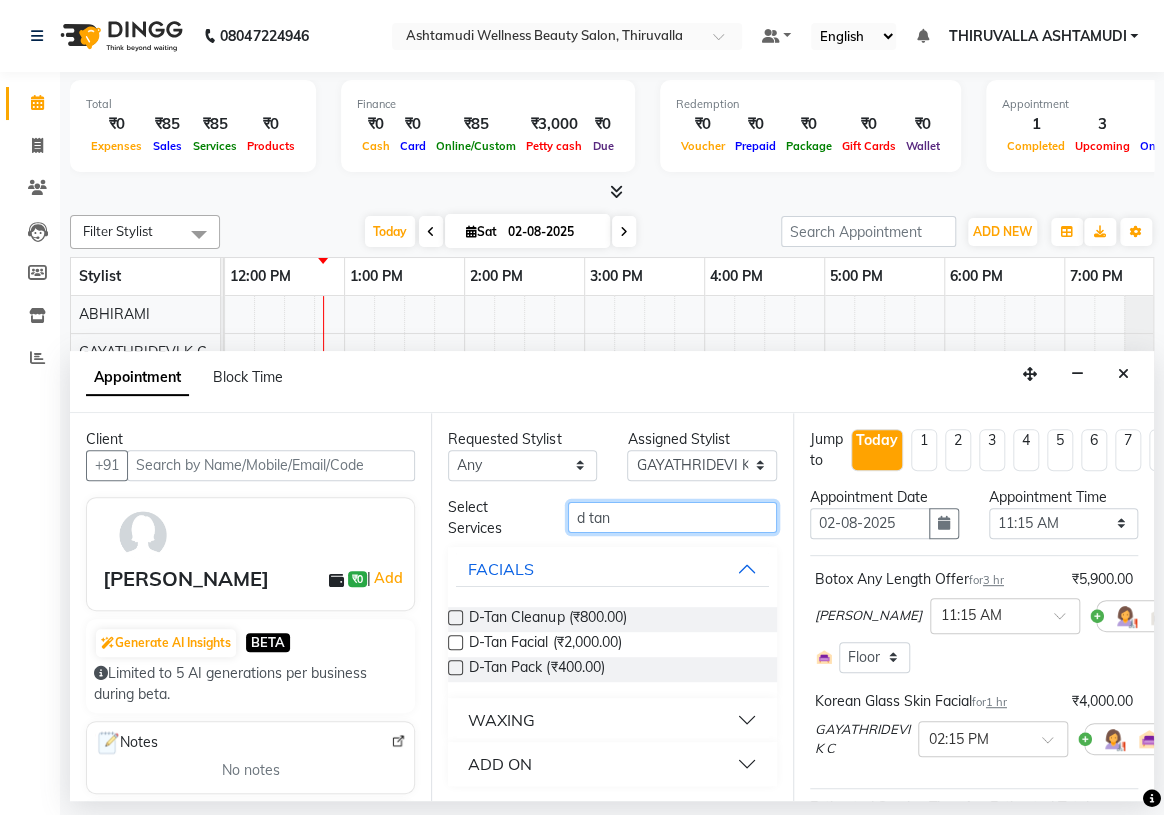 type on "d tan" 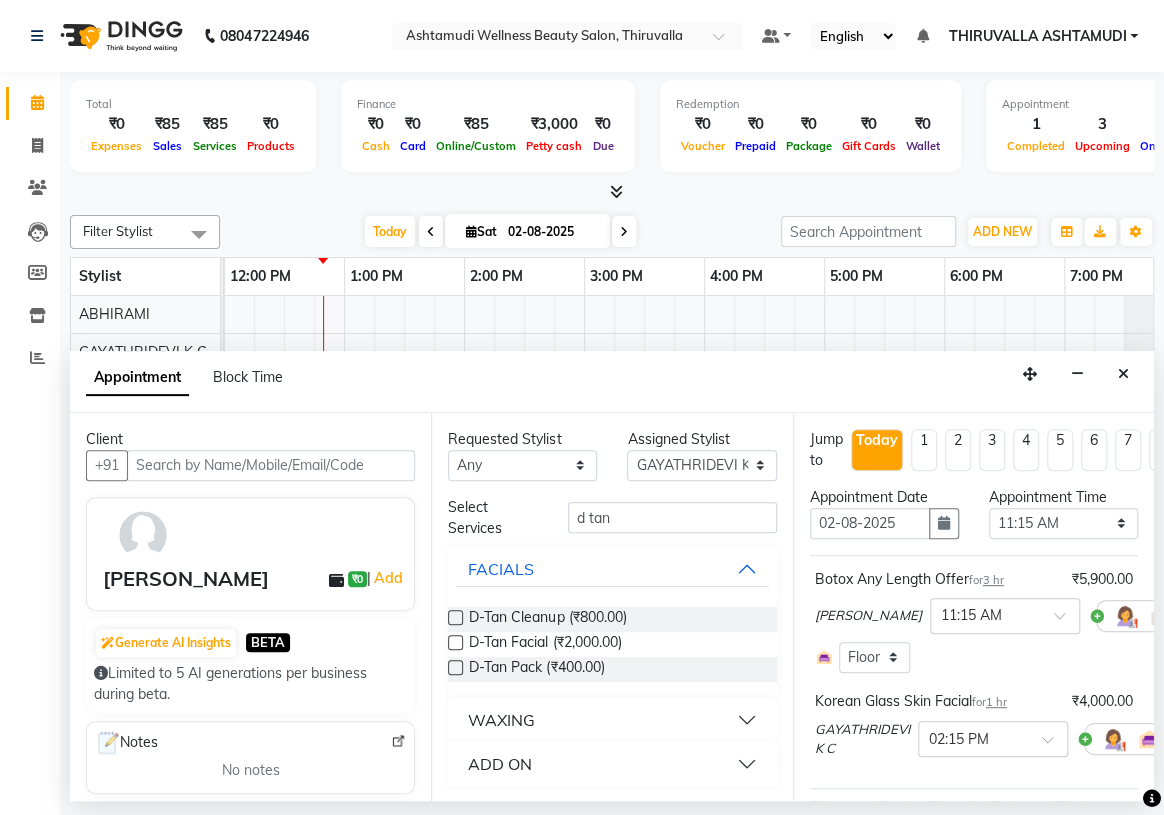 click at bounding box center (455, 667) 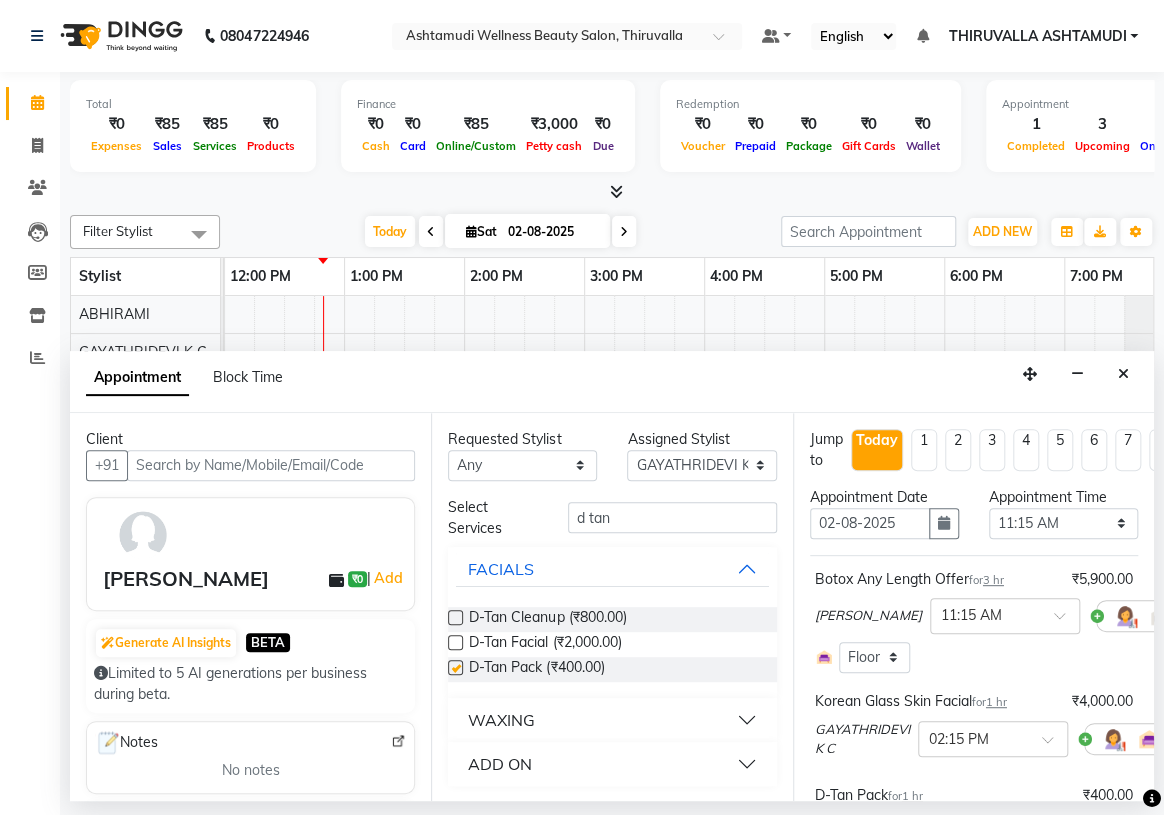 checkbox on "false" 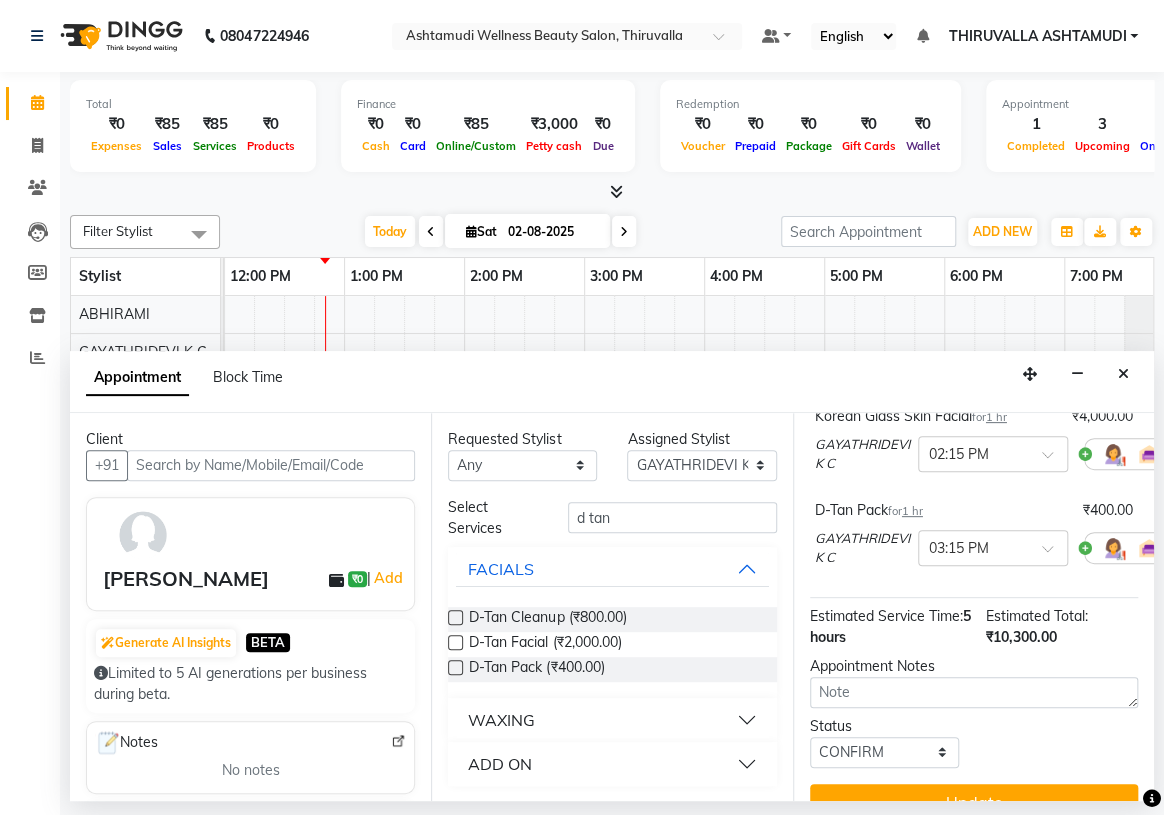 scroll, scrollTop: 336, scrollLeft: 0, axis: vertical 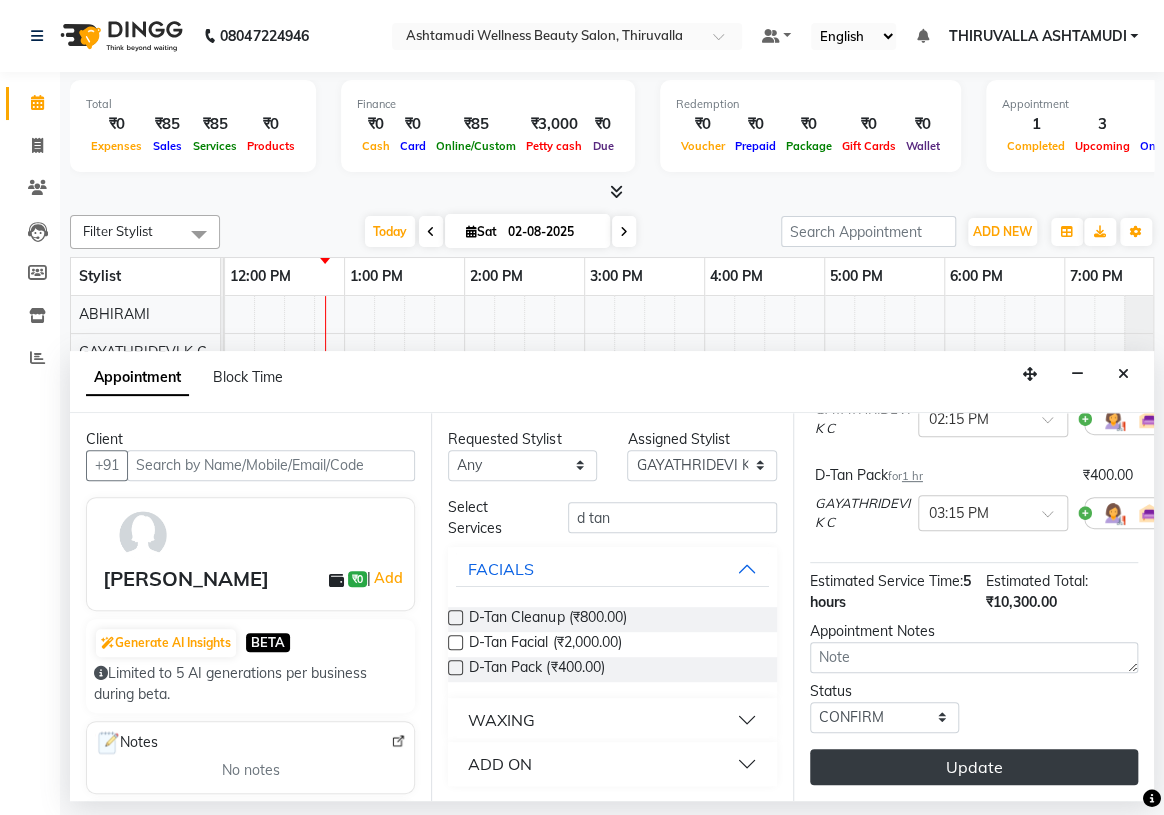 click on "Update" at bounding box center (974, 767) 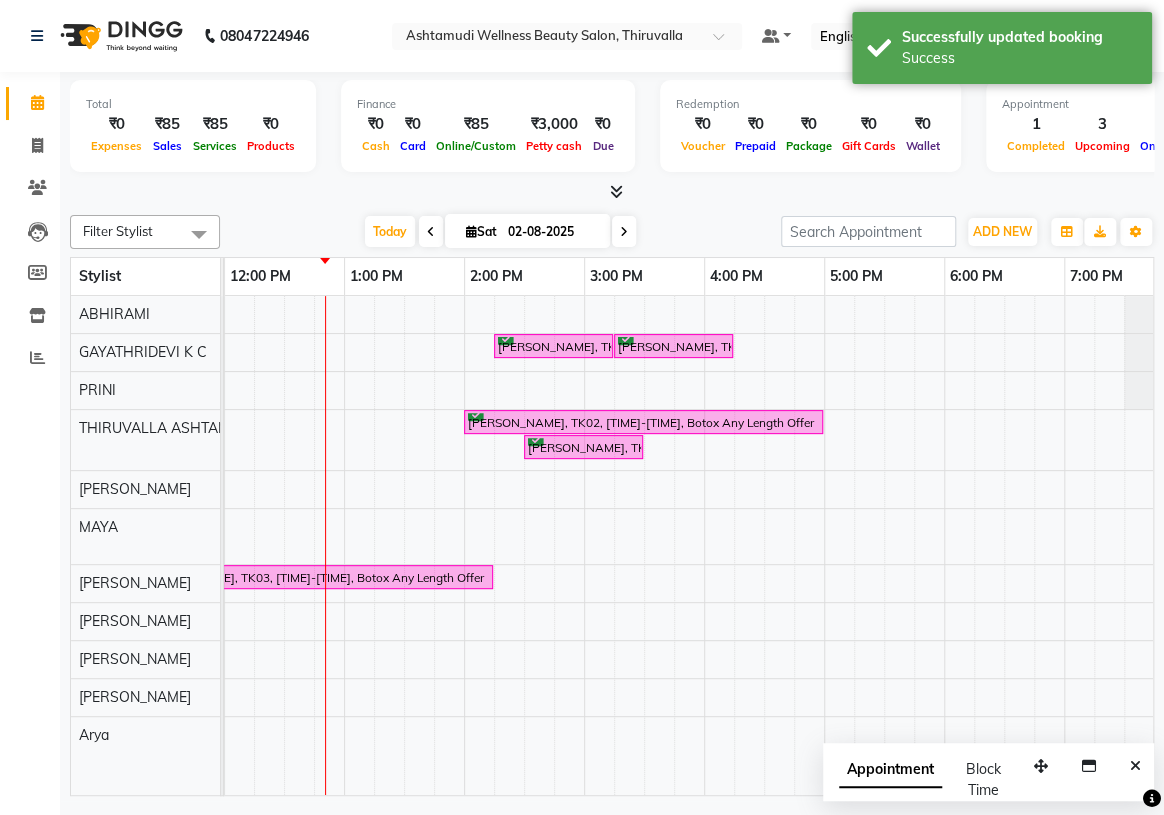 scroll, scrollTop: 0, scrollLeft: 238, axis: horizontal 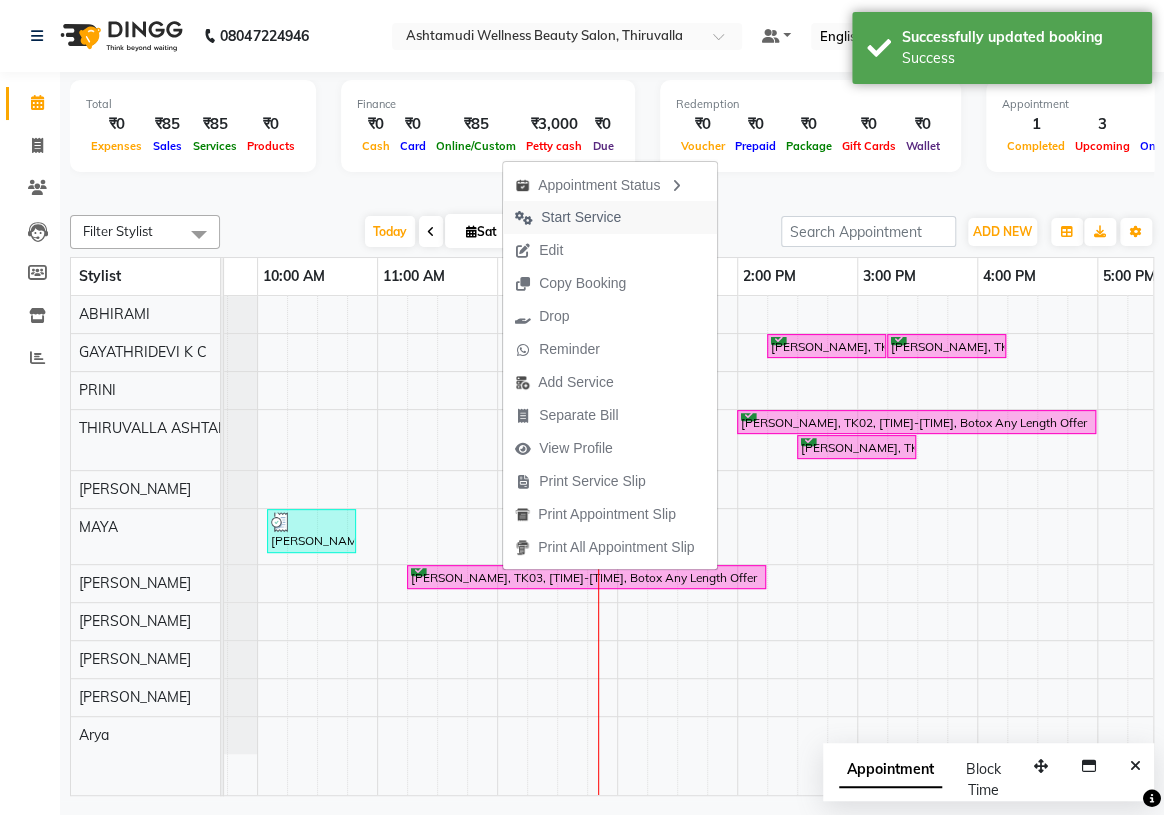 click on "Start Service" at bounding box center (581, 217) 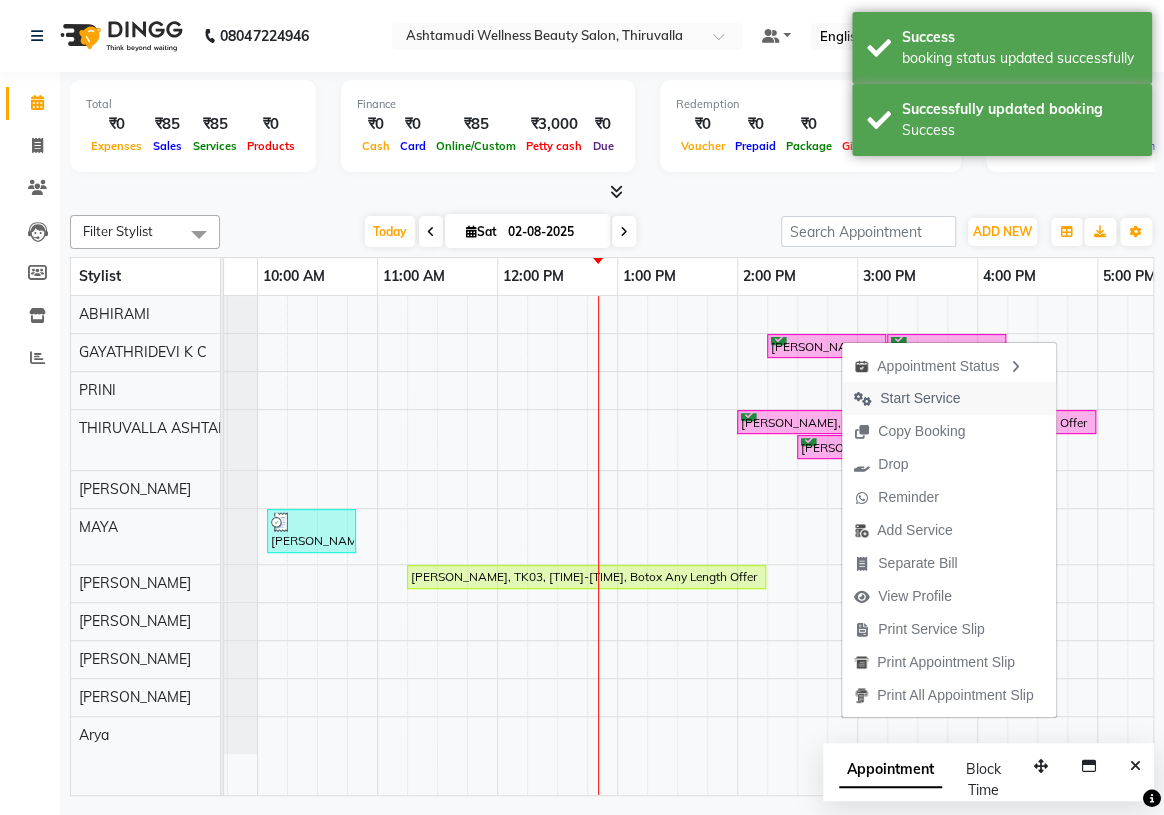 click on "Start Service" at bounding box center [920, 398] 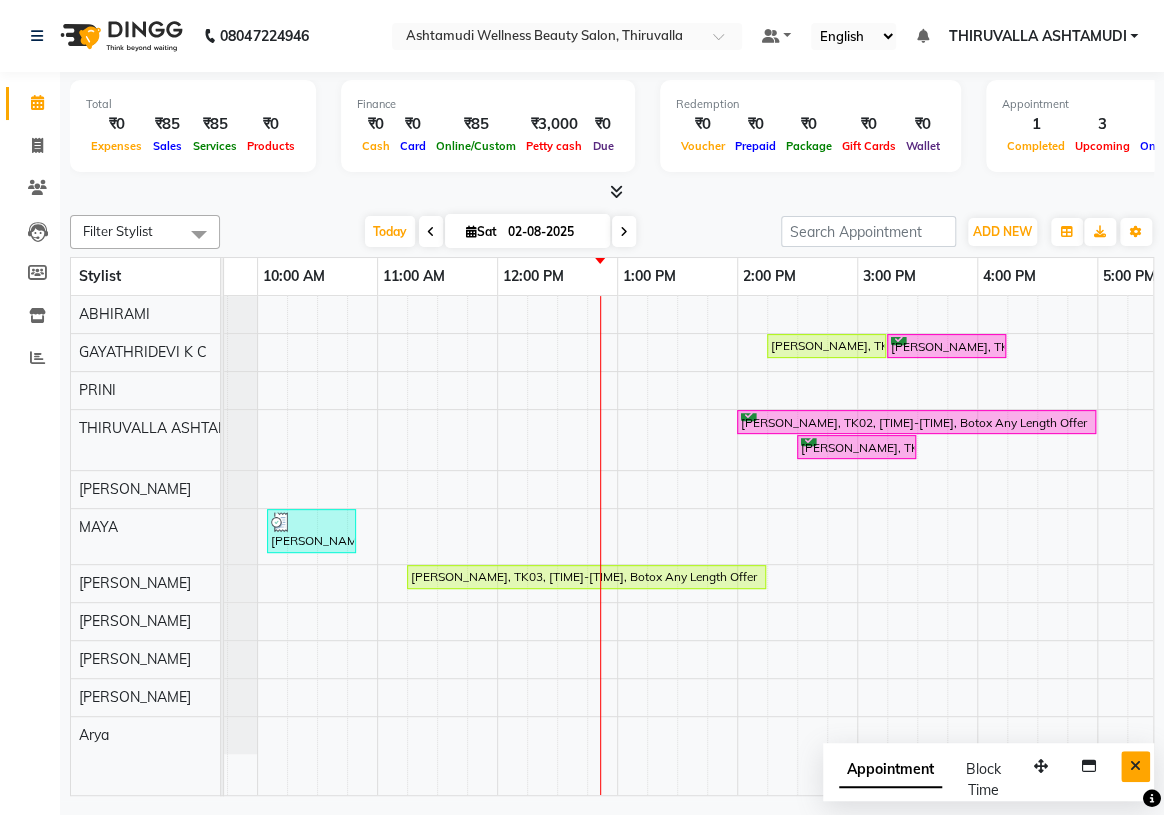 click at bounding box center (1135, 766) 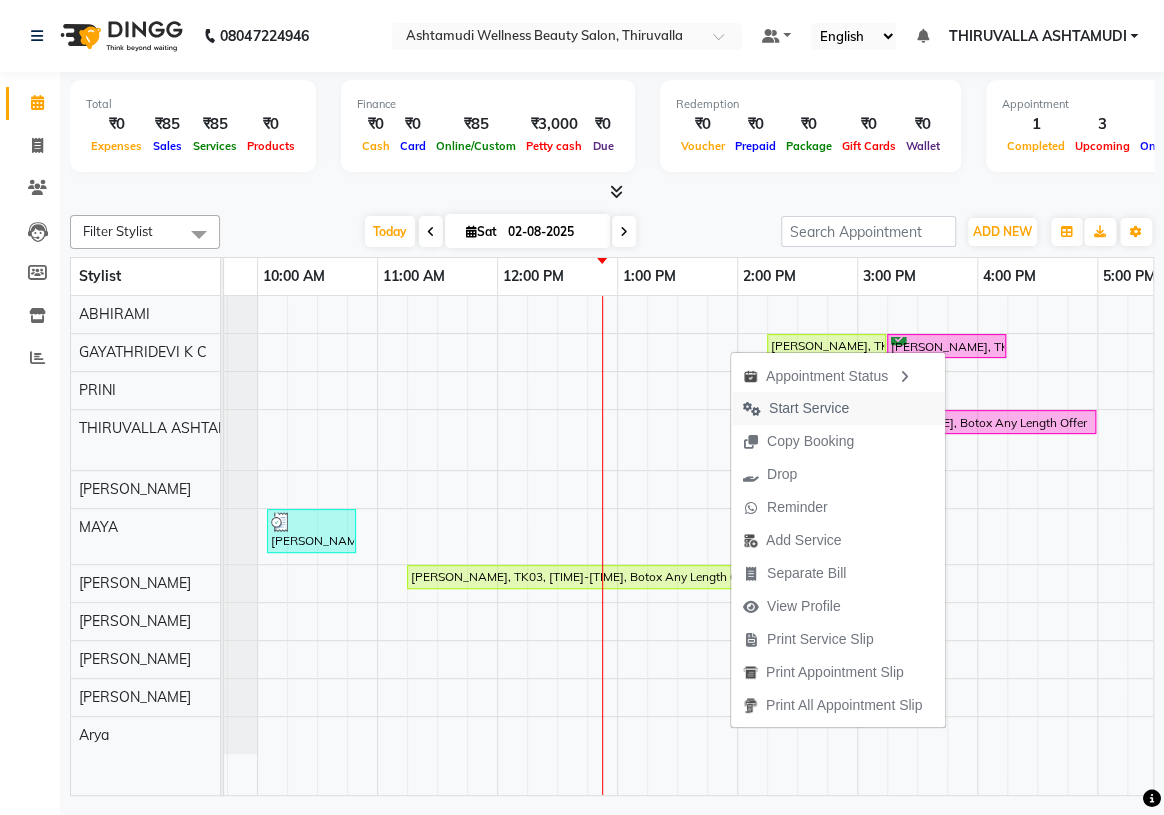 click on "Start Service" at bounding box center [838, 408] 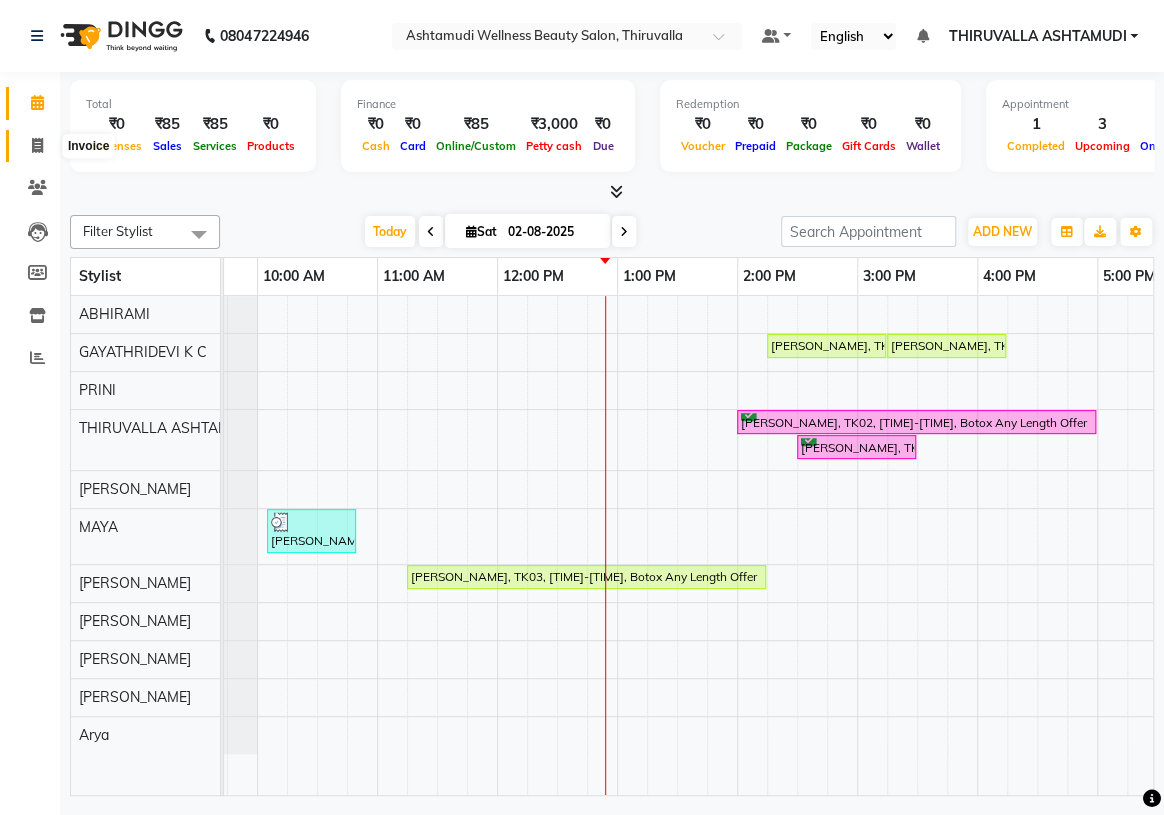 click 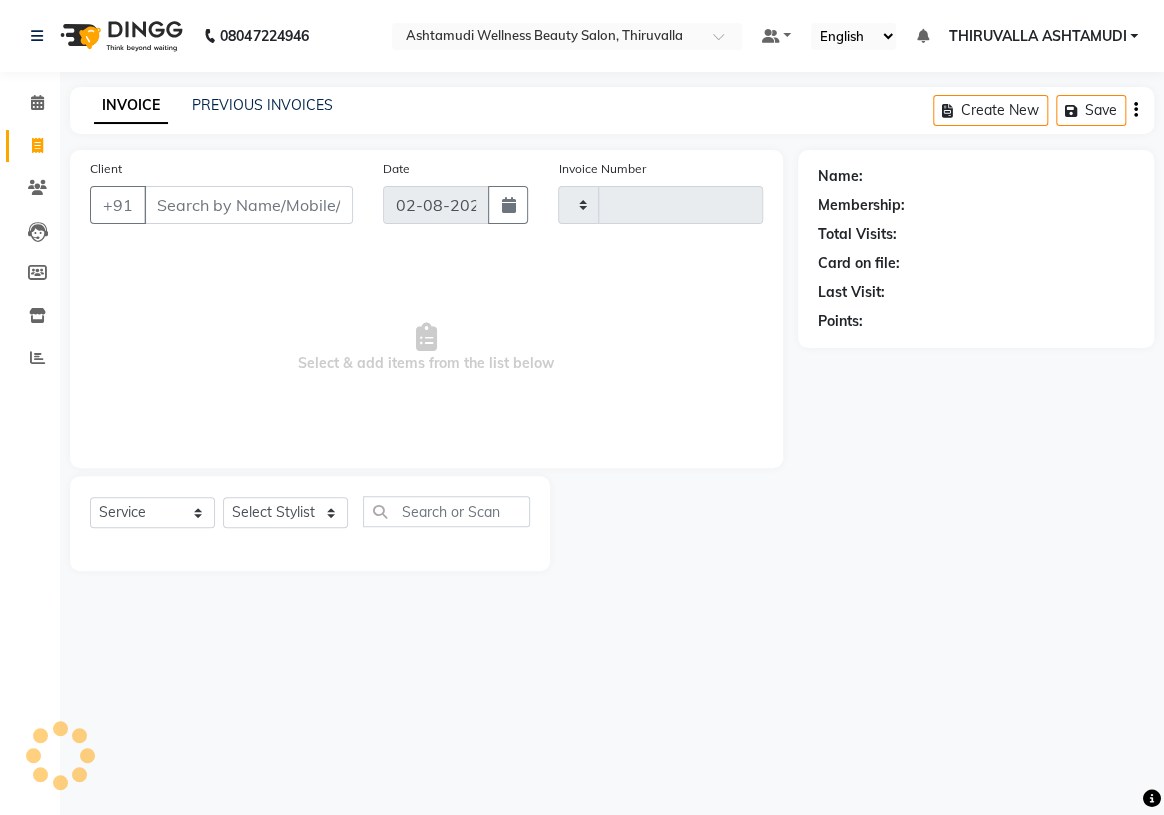 type on "1145" 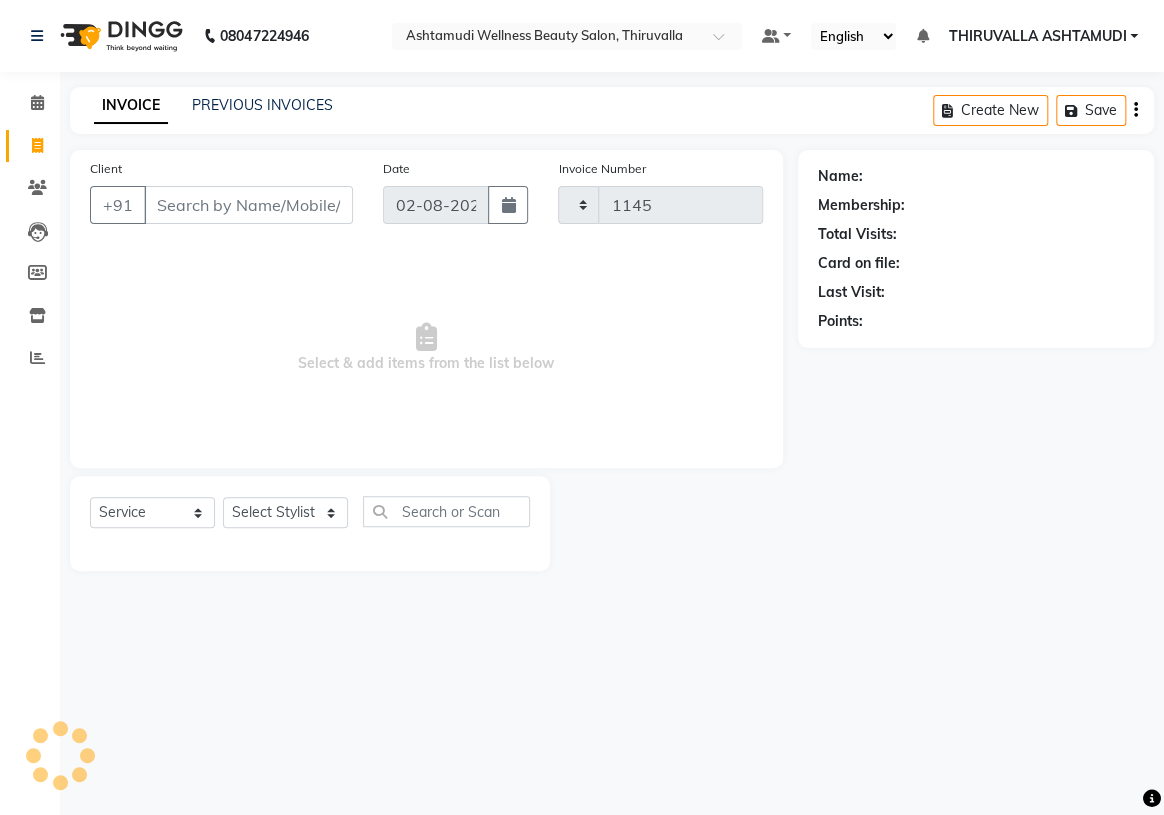 select on "4634" 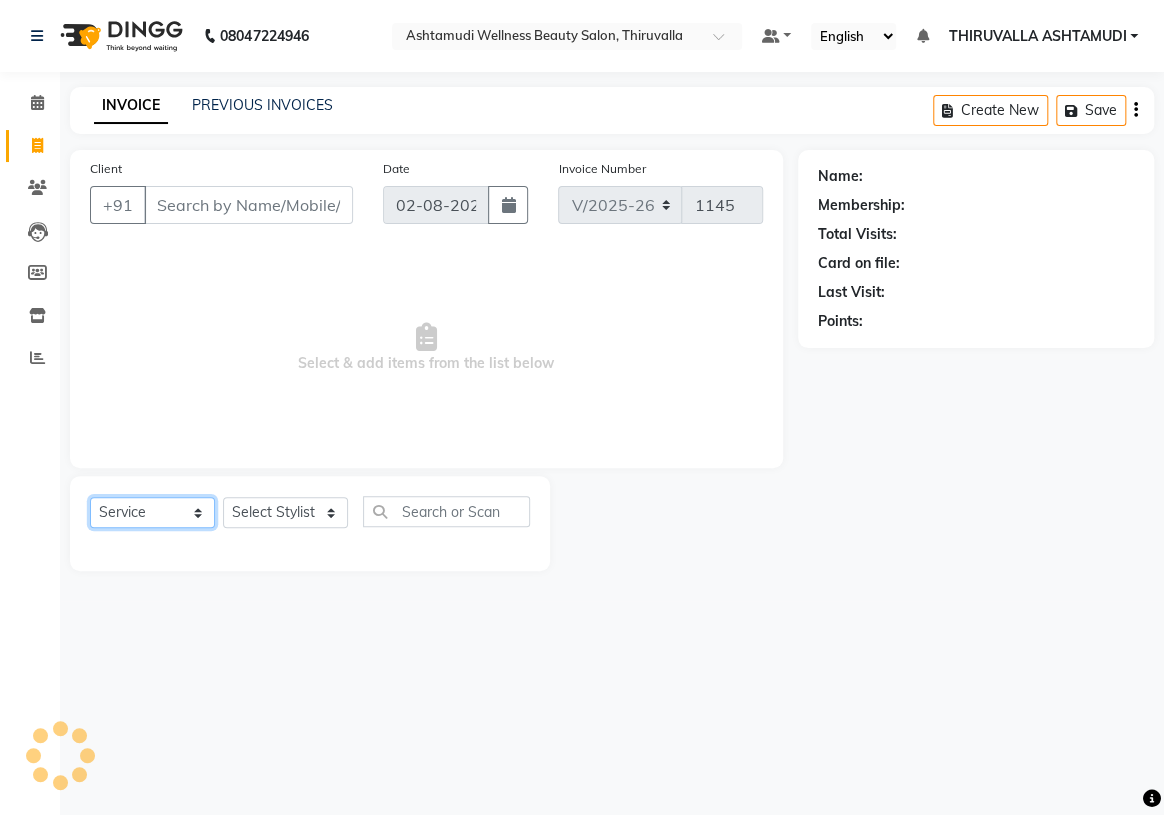 click on "Select  Service  Product  Membership  Package Voucher Prepaid Gift Card" 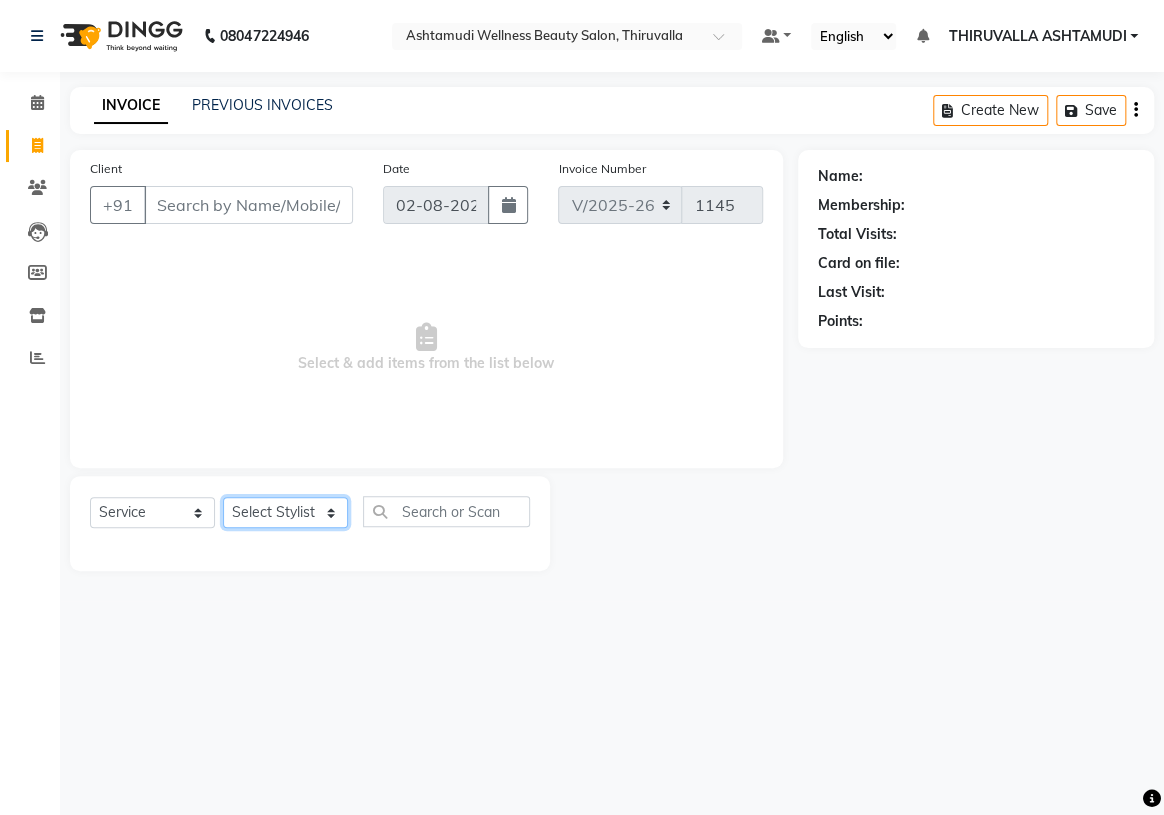 click on "Select Stylist [PERSON_NAME]		 [PERSON_NAME] [PERSON_NAME] GAYATHRIDEVI	K C	 [PERSON_NAME] [PERSON_NAME] [PERSON_NAME] PRINI		 [PERSON_NAME] RAI [PERSON_NAME] ABY THIRUVALLA ASHTAMUDI [PERSON_NAME]" 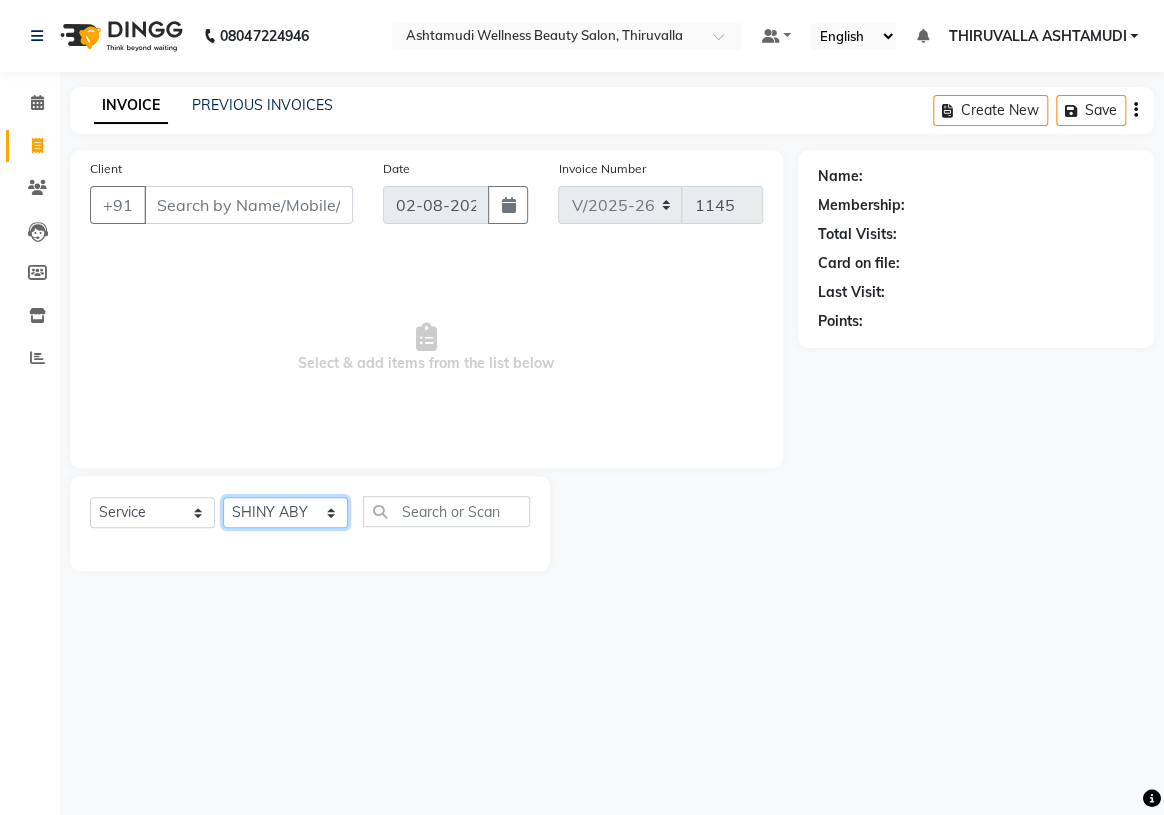 click on "Select Stylist [PERSON_NAME]		 [PERSON_NAME] [PERSON_NAME] GAYATHRIDEVI	K C	 [PERSON_NAME] [PERSON_NAME] [PERSON_NAME] PRINI		 [PERSON_NAME] RAI [PERSON_NAME] ABY THIRUVALLA ASHTAMUDI [PERSON_NAME]" 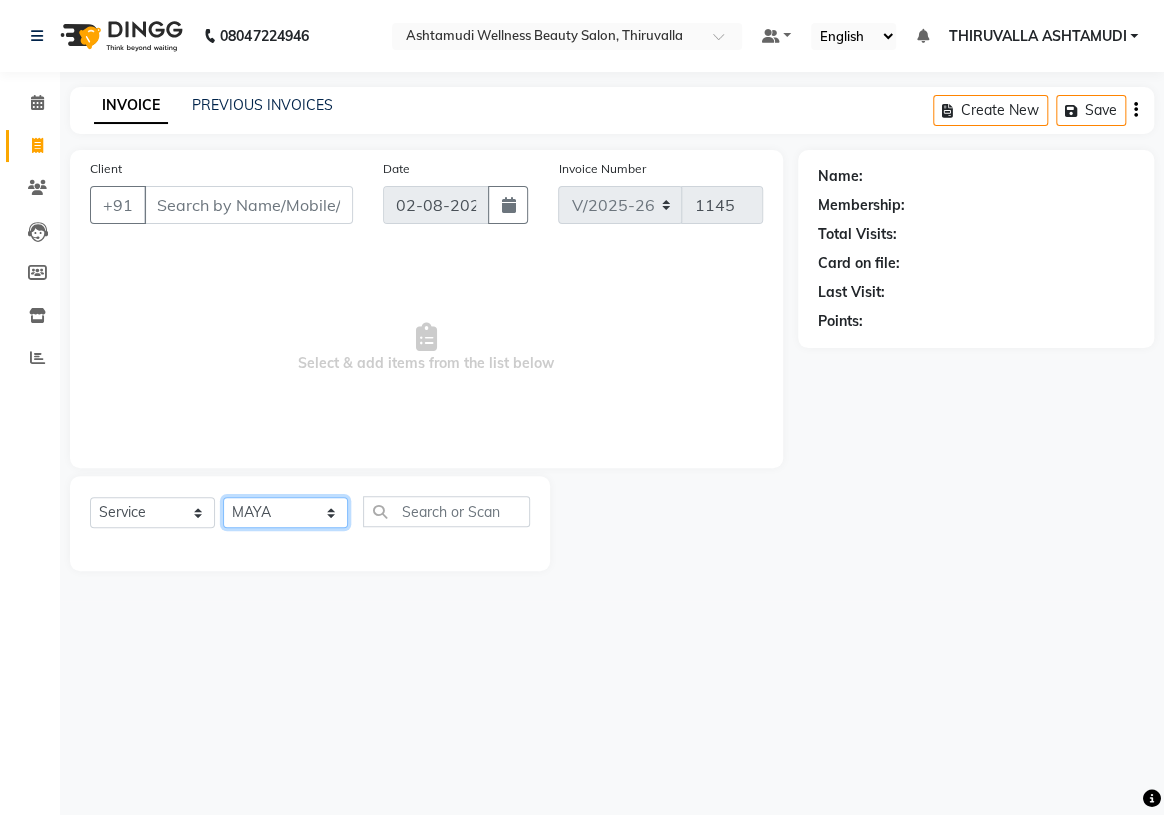 click on "Select Stylist [PERSON_NAME]		 [PERSON_NAME] [PERSON_NAME] GAYATHRIDEVI	K C	 [PERSON_NAME] [PERSON_NAME] [PERSON_NAME] PRINI		 [PERSON_NAME] RAI [PERSON_NAME] ABY THIRUVALLA ASHTAMUDI [PERSON_NAME]" 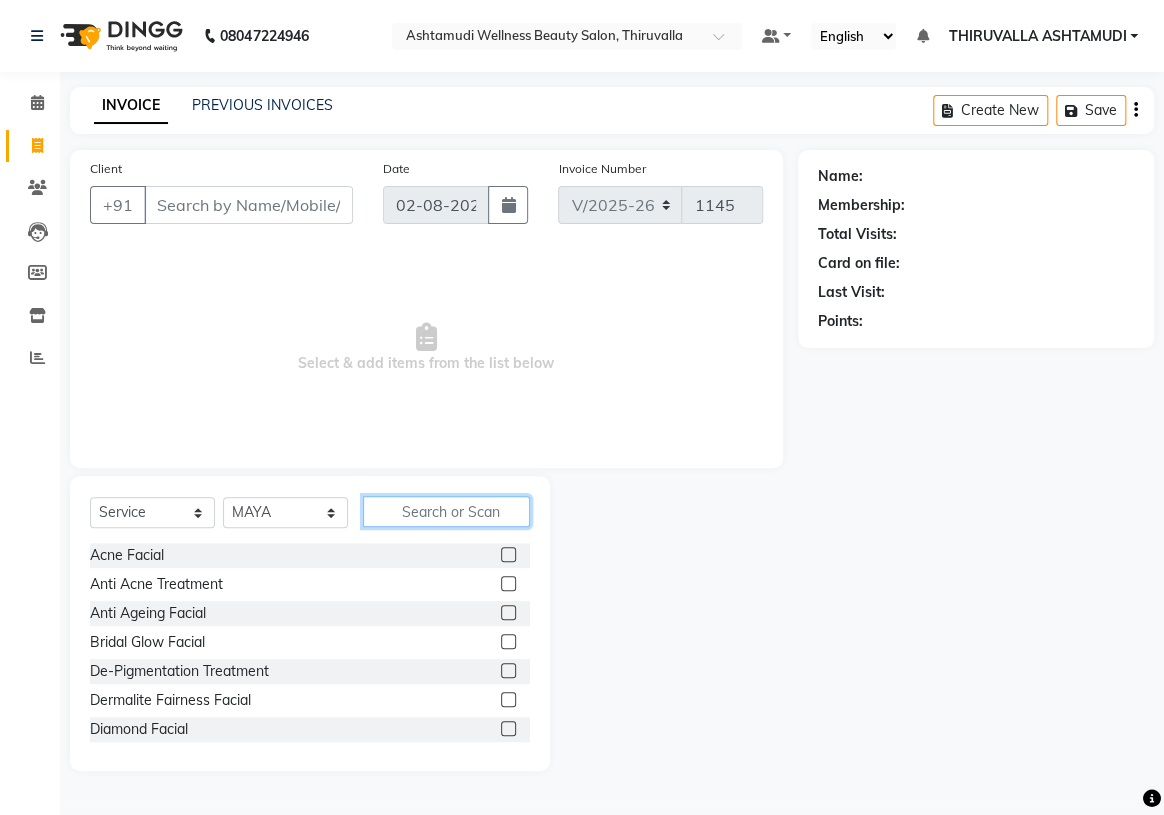 click 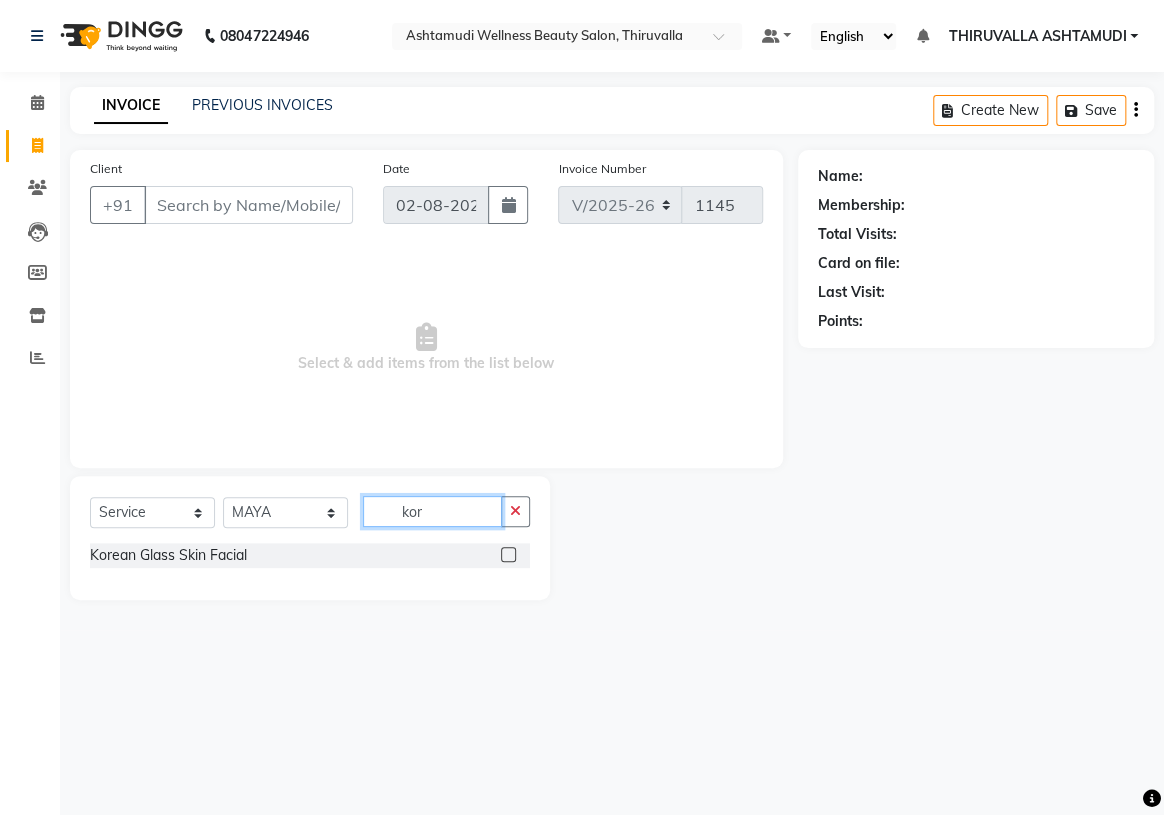 type on "kor" 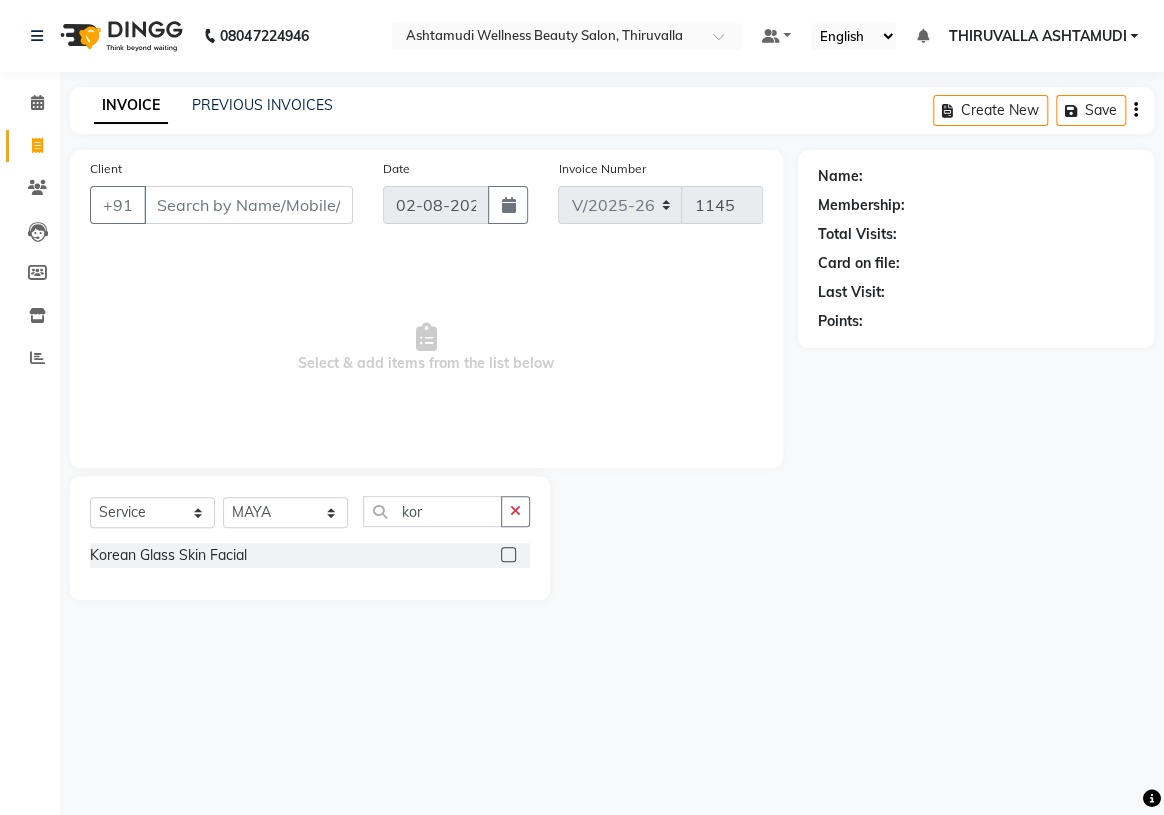 click 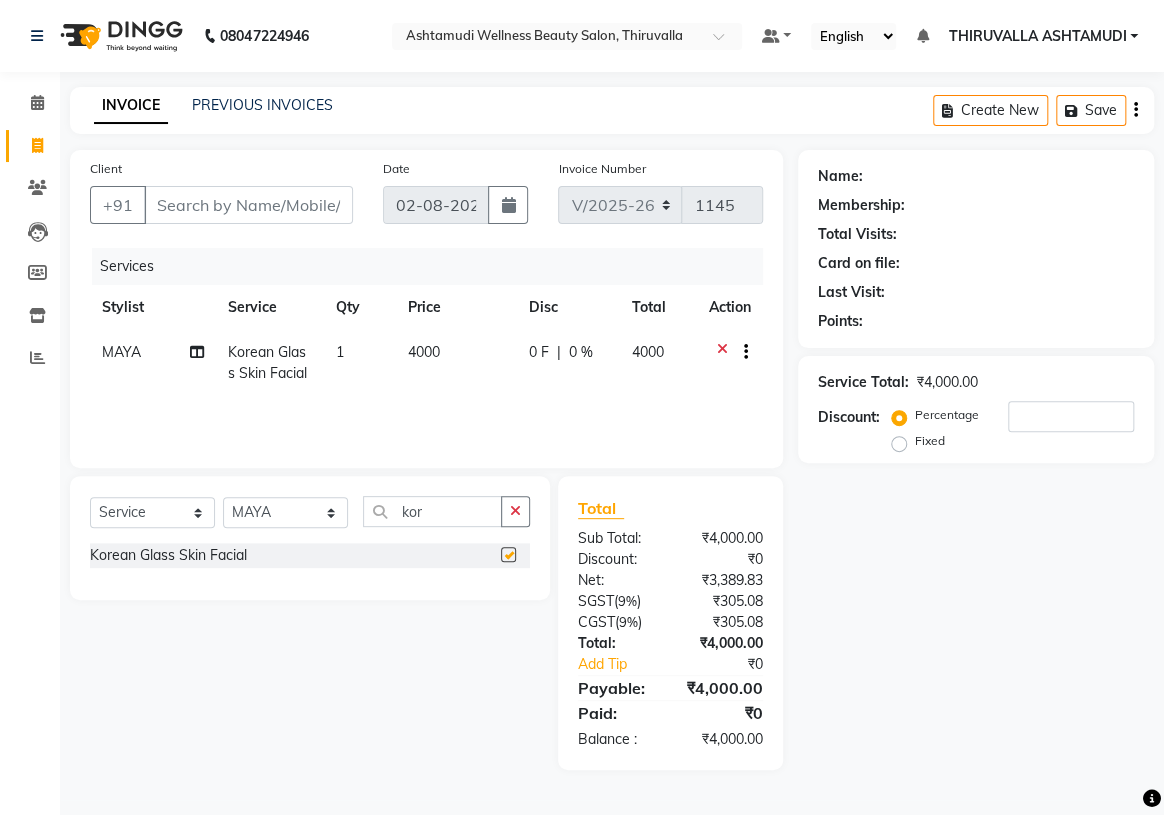 checkbox on "false" 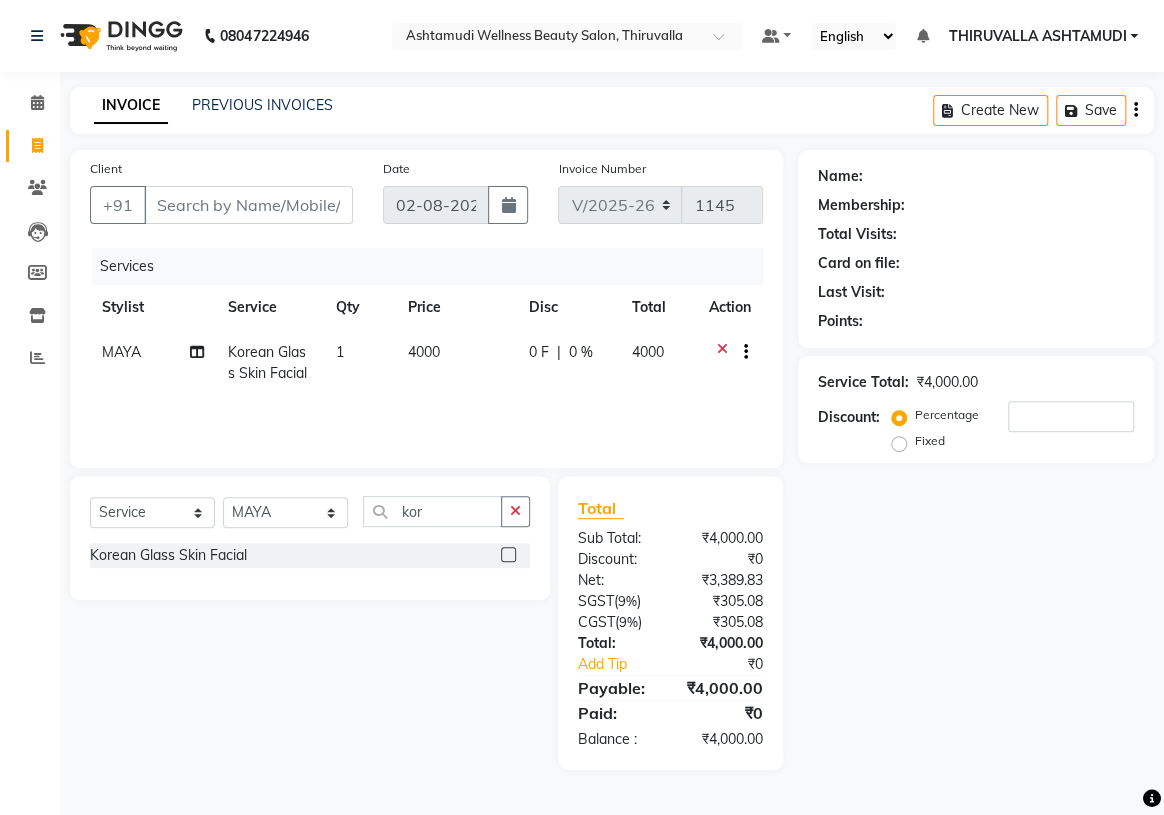 click 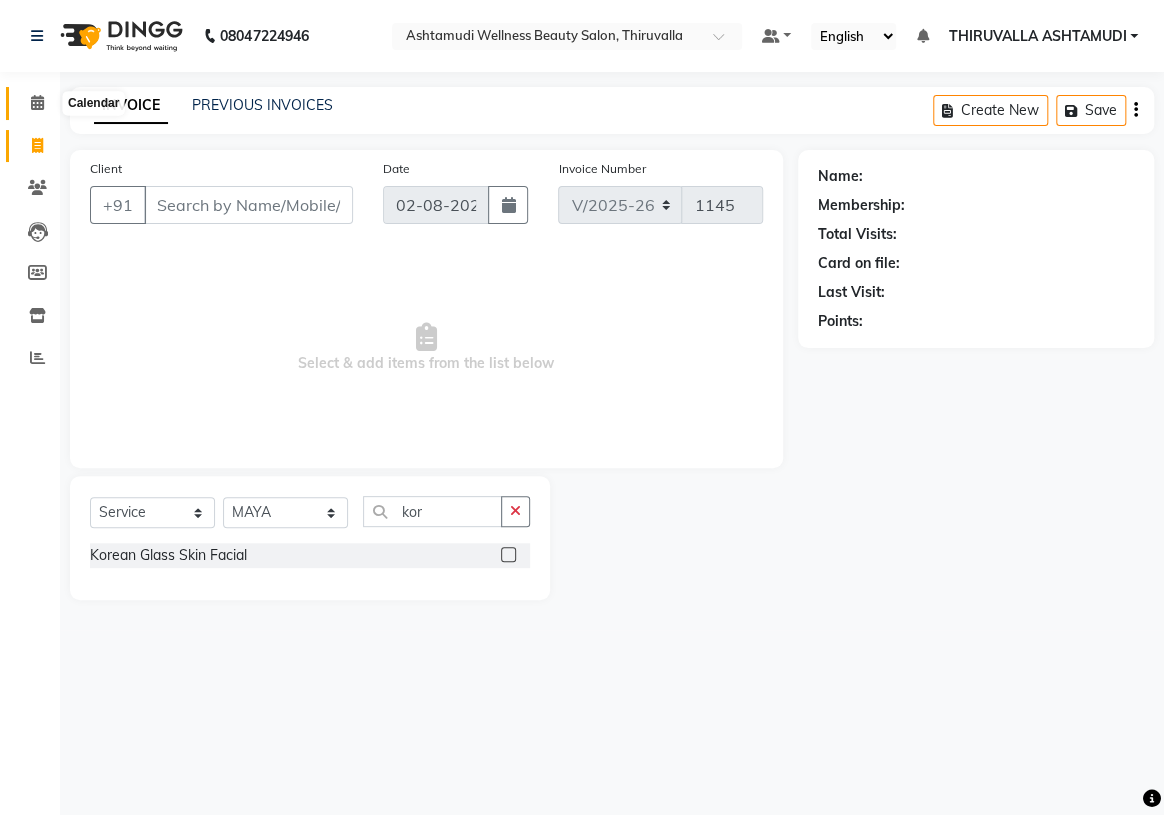 click 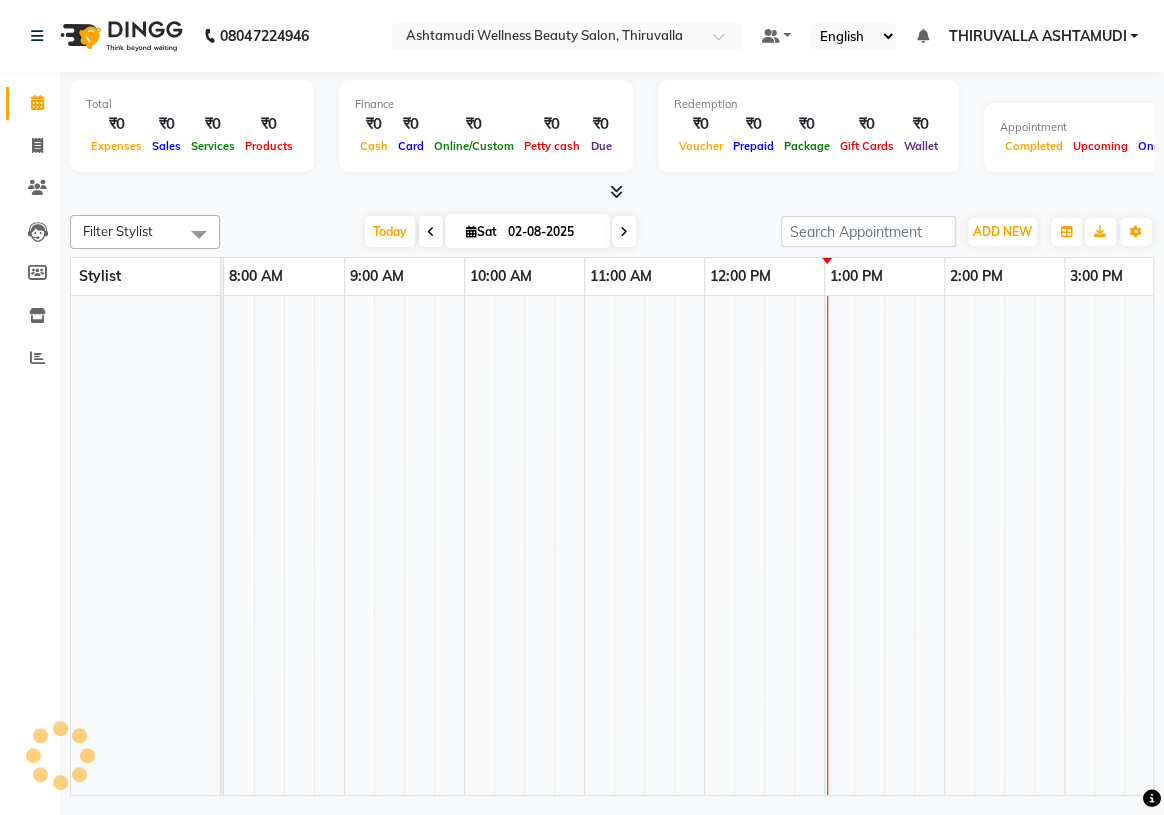 scroll, scrollTop: 0, scrollLeft: 0, axis: both 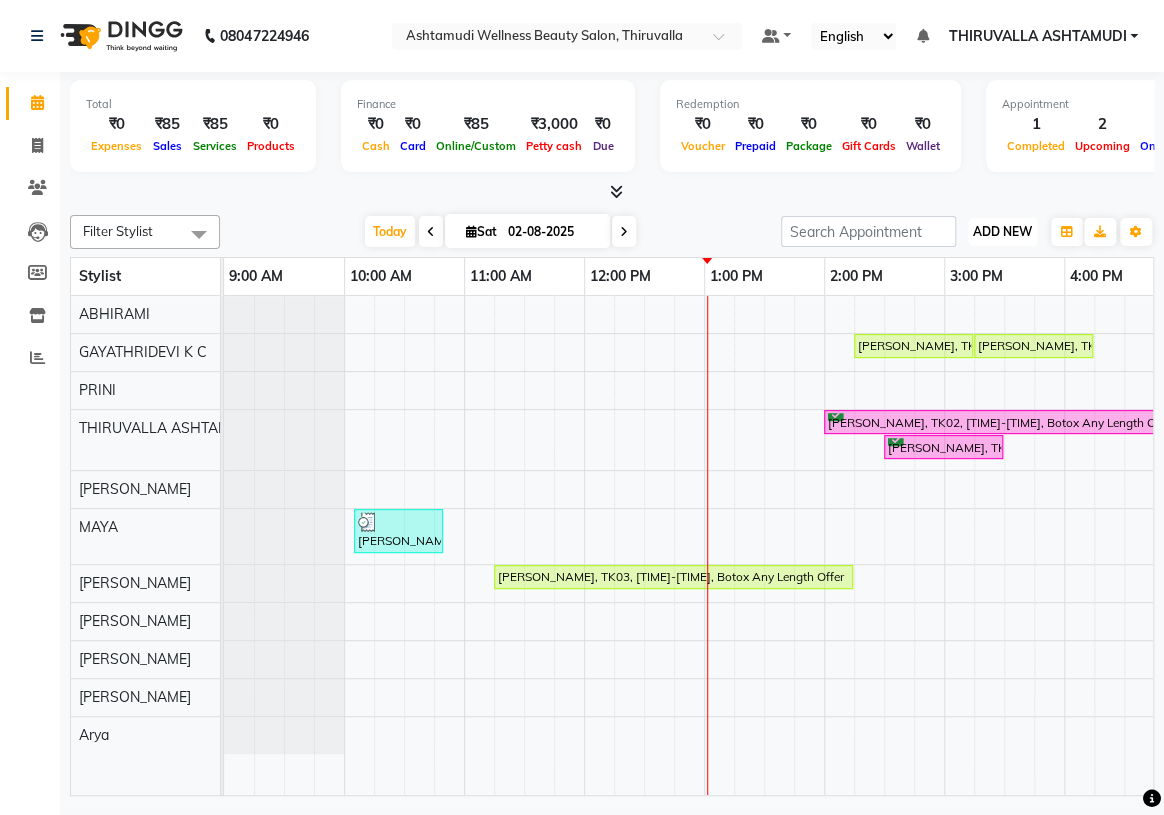click on "ADD NEW" at bounding box center (1002, 231) 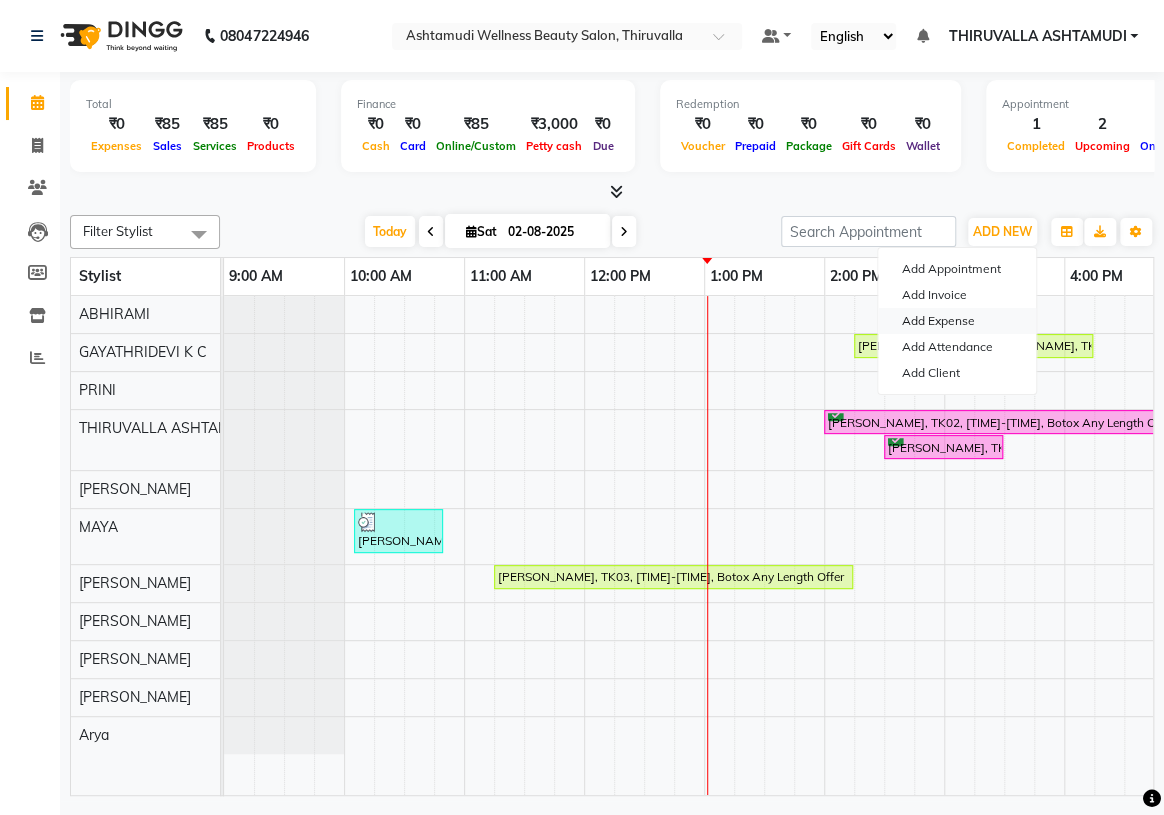 click on "Add Expense" at bounding box center [957, 321] 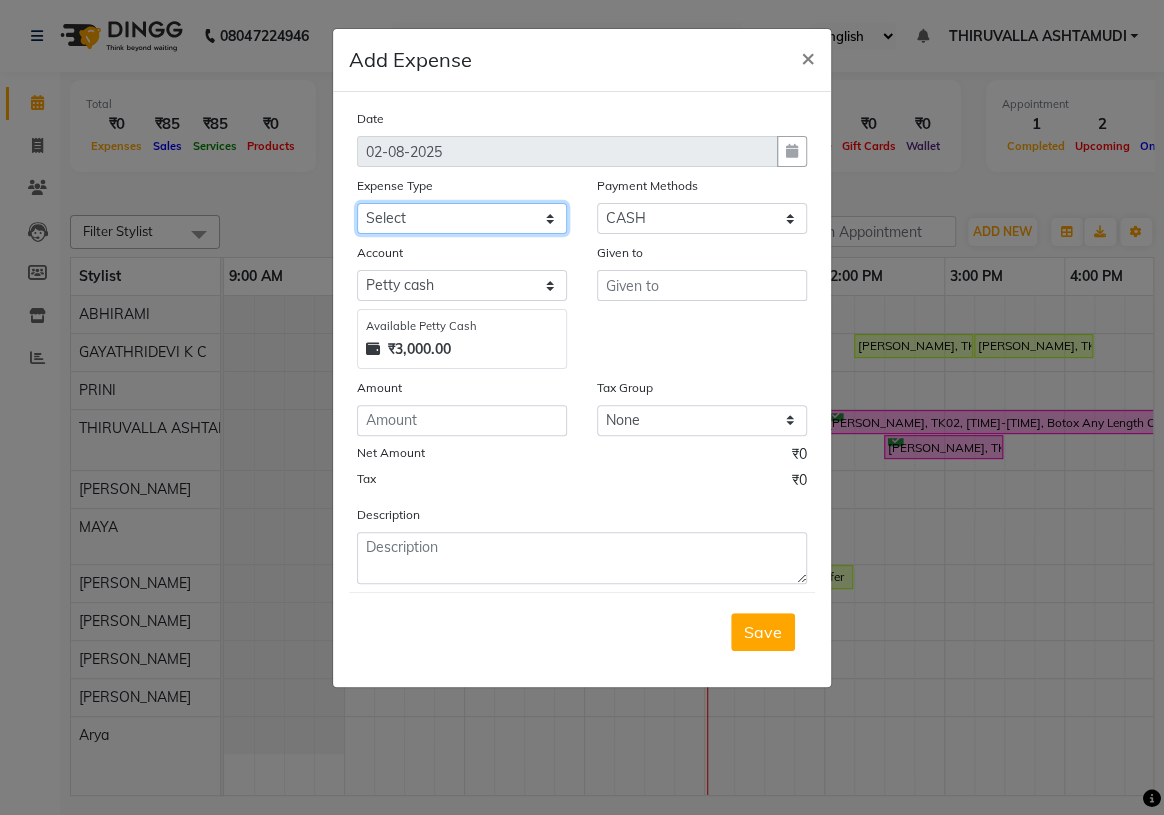 click on "Select ACCOMODATION EXPENSES ADVERTISEMENT SALES PROMOTIONAL EXPENSES Bonus BRIDAL ACCESSORIES REFUND BRIDAL COMMISSION BRIDAL FOOD BRIDAL INCENTIVES BRIDAL ORNAMENTS REFUND BRIDAL TA CASH DEPOSIT RAK BANK COMPUTER ACCESSORIES MOBILE PHONE Donation and Charity Expenses ELECTRICITY CHARGES ELECTRONICS FITTINGS Event Expense FISH FOOD EXPENSES FOOD REFRESHMENT FOR CLIENTS FOOD REFRESHMENT FOR STAFFS Freight And Forwarding Charges FUEL FOR GENERATOR FURNITURE AND EQUIPMENTS Gifts for Clients GIFTS FOR STAFFS GOKULAM CHITS HOSTEL RENT LAUNDRY EXPENSES LICENSE OTHER FEES LOADING UNLOADING CHARGES Medical Expenses MEHNDI PAYMENTS MISCELLANEOUS EXPENSES NEWSPAPER PERIODICALS Ornaments Maintenance Expense OVERTIME ALLOWANCES Payment For Pest Control Perfomance based incentives POSTAGE COURIER CHARGES Printing PRINTING STATIONERY EXPENSES PROFESSIONAL TAX REPAIRS MAINTENANCE ROUND OFF Salary SALARY ADVANCE Sales Incentives Membership Card SALES INCENTIVES PRODUCT SALES INCENTIVES SERVICES SALON ESSENTIALS SALON RENT" 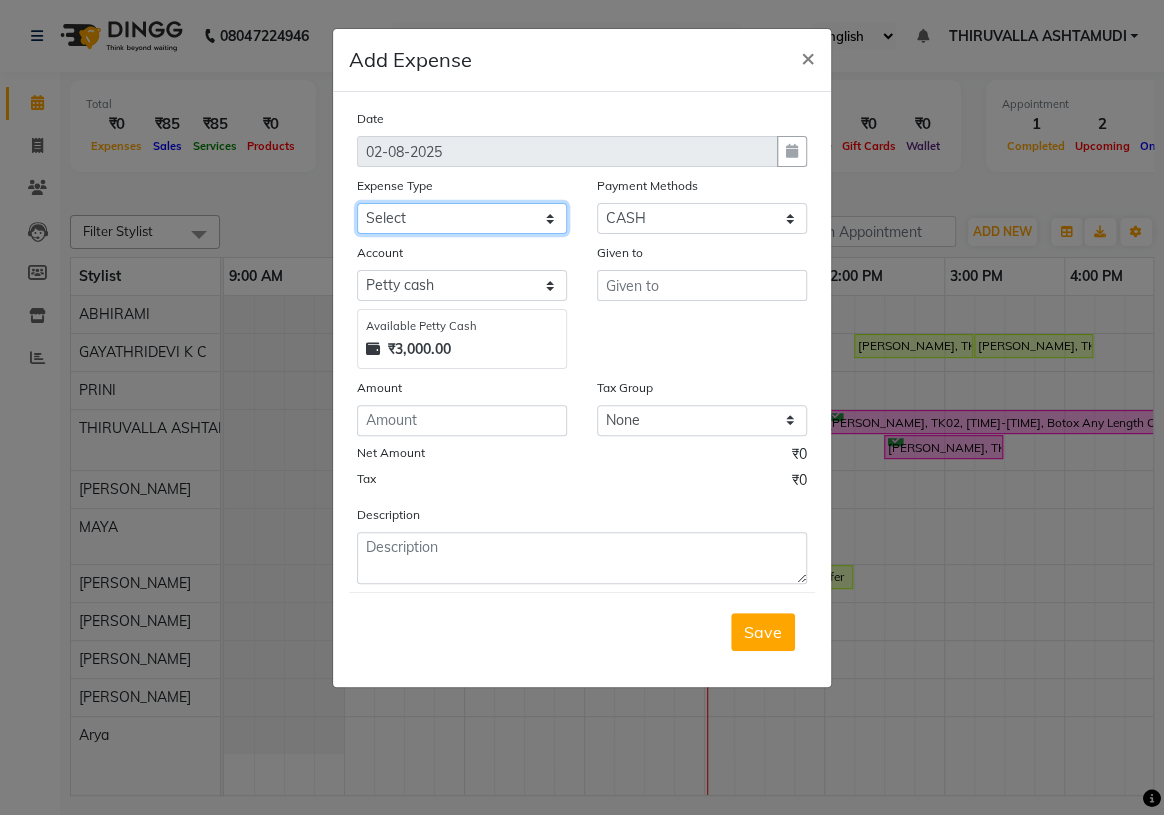 select on "6172" 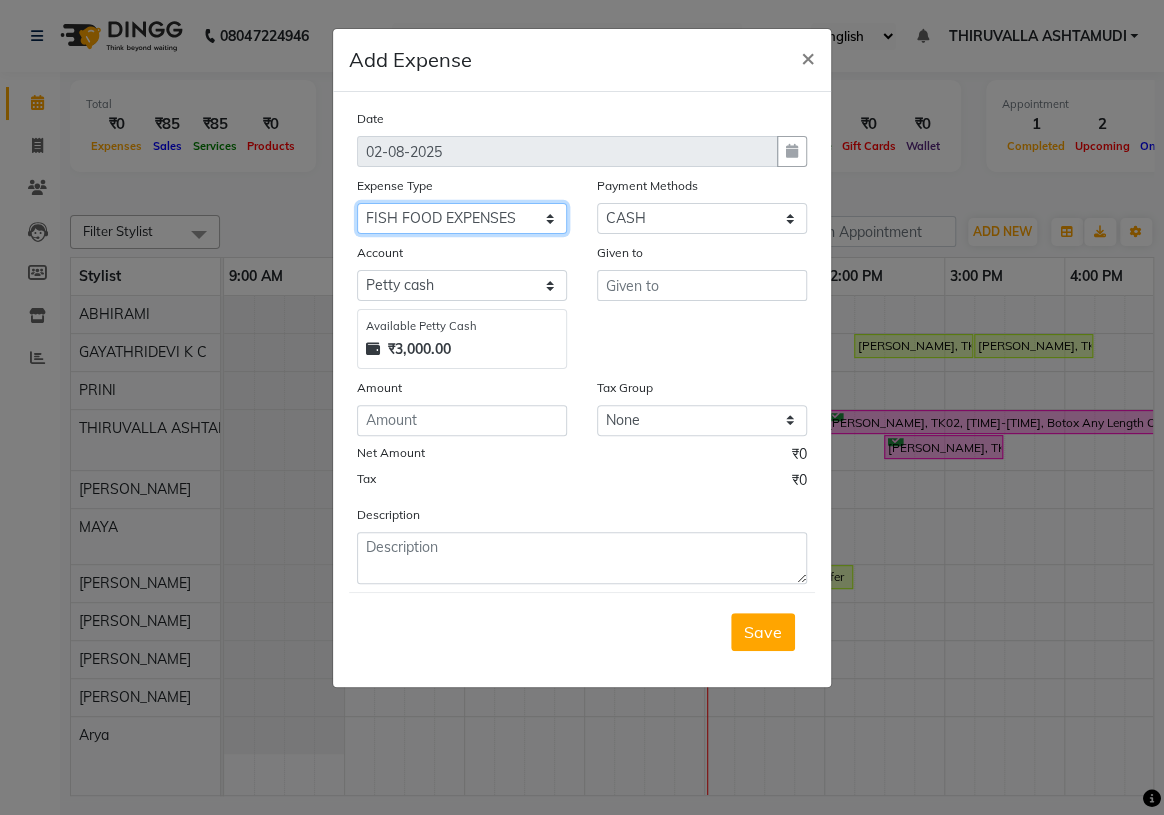 click on "Select ACCOMODATION EXPENSES ADVERTISEMENT SALES PROMOTIONAL EXPENSES Bonus BRIDAL ACCESSORIES REFUND BRIDAL COMMISSION BRIDAL FOOD BRIDAL INCENTIVES BRIDAL ORNAMENTS REFUND BRIDAL TA CASH DEPOSIT RAK BANK COMPUTER ACCESSORIES MOBILE PHONE Donation and Charity Expenses ELECTRICITY CHARGES ELECTRONICS FITTINGS Event Expense FISH FOOD EXPENSES FOOD REFRESHMENT FOR CLIENTS FOOD REFRESHMENT FOR STAFFS Freight And Forwarding Charges FUEL FOR GENERATOR FURNITURE AND EQUIPMENTS Gifts for Clients GIFTS FOR STAFFS GOKULAM CHITS HOSTEL RENT LAUNDRY EXPENSES LICENSE OTHER FEES LOADING UNLOADING CHARGES Medical Expenses MEHNDI PAYMENTS MISCELLANEOUS EXPENSES NEWSPAPER PERIODICALS Ornaments Maintenance Expense OVERTIME ALLOWANCES Payment For Pest Control Perfomance based incentives POSTAGE COURIER CHARGES Printing PRINTING STATIONERY EXPENSES PROFESSIONAL TAX REPAIRS MAINTENANCE ROUND OFF Salary SALARY ADVANCE Sales Incentives Membership Card SALES INCENTIVES PRODUCT SALES INCENTIVES SERVICES SALON ESSENTIALS SALON RENT" 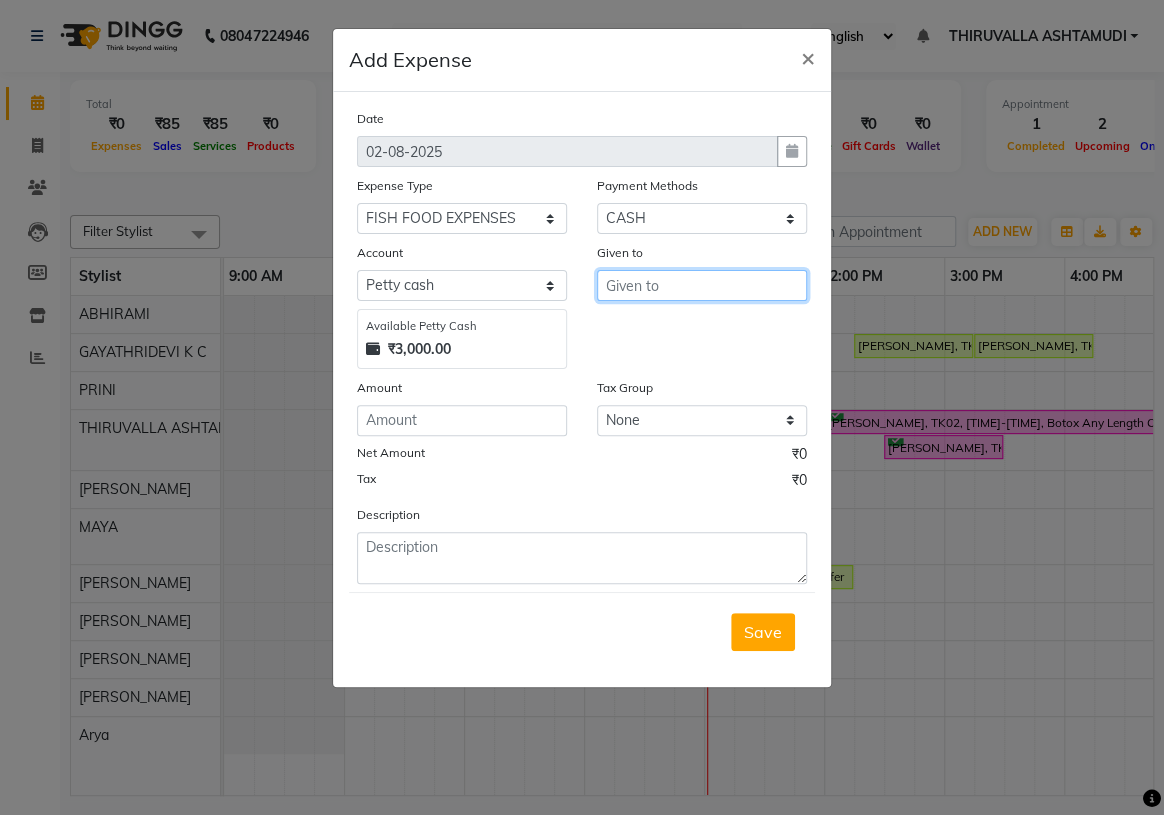click at bounding box center (702, 285) 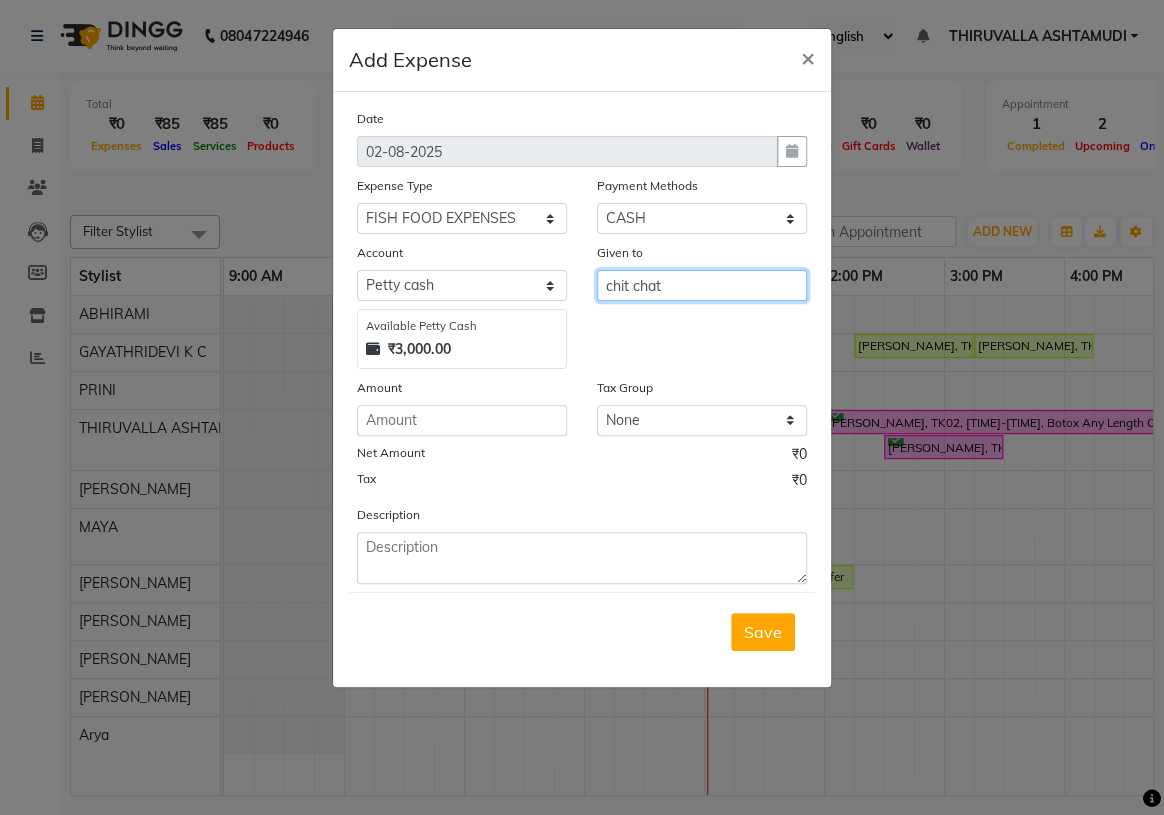 type on "chit chat" 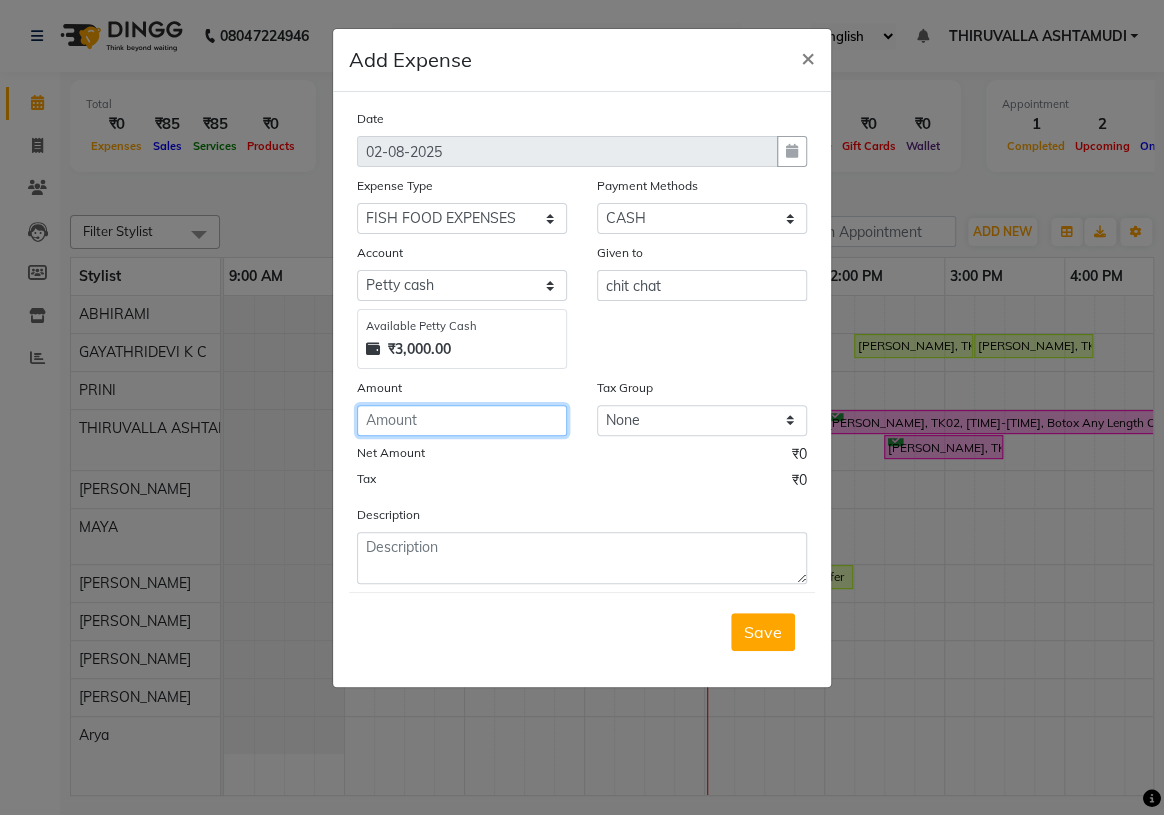 click 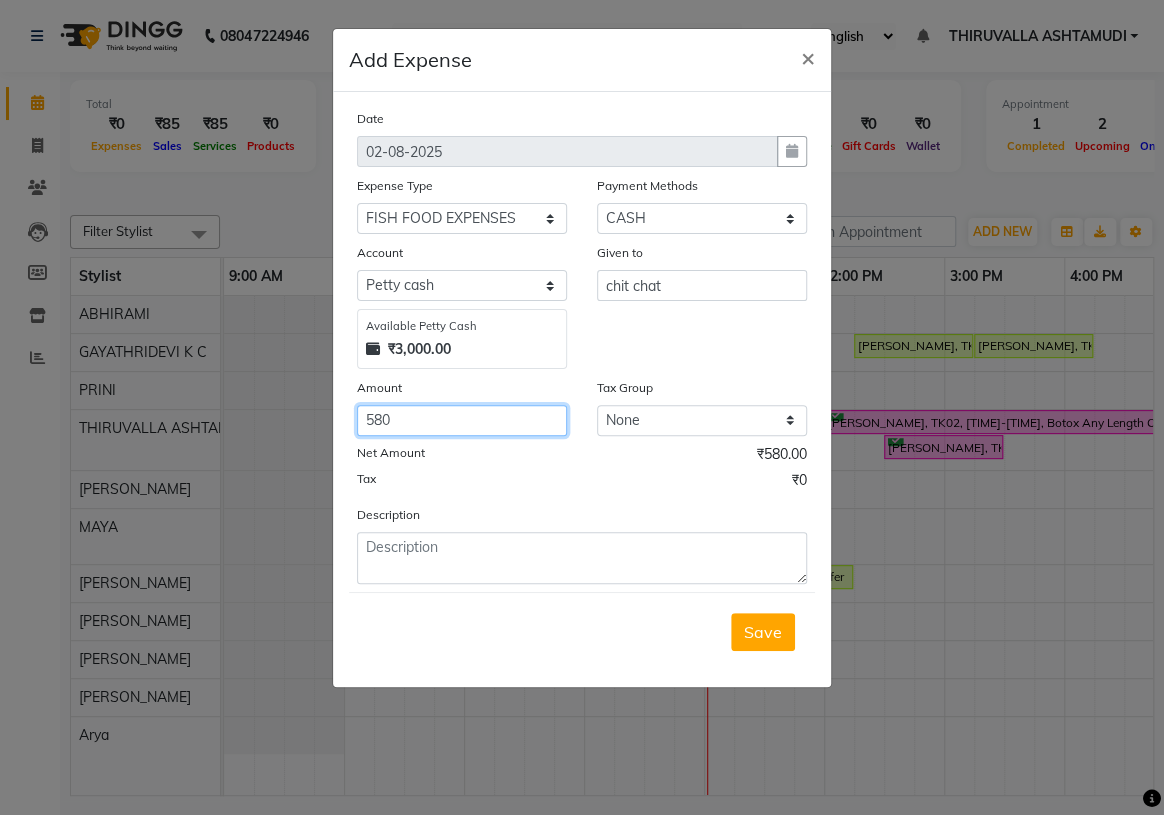 type on "580" 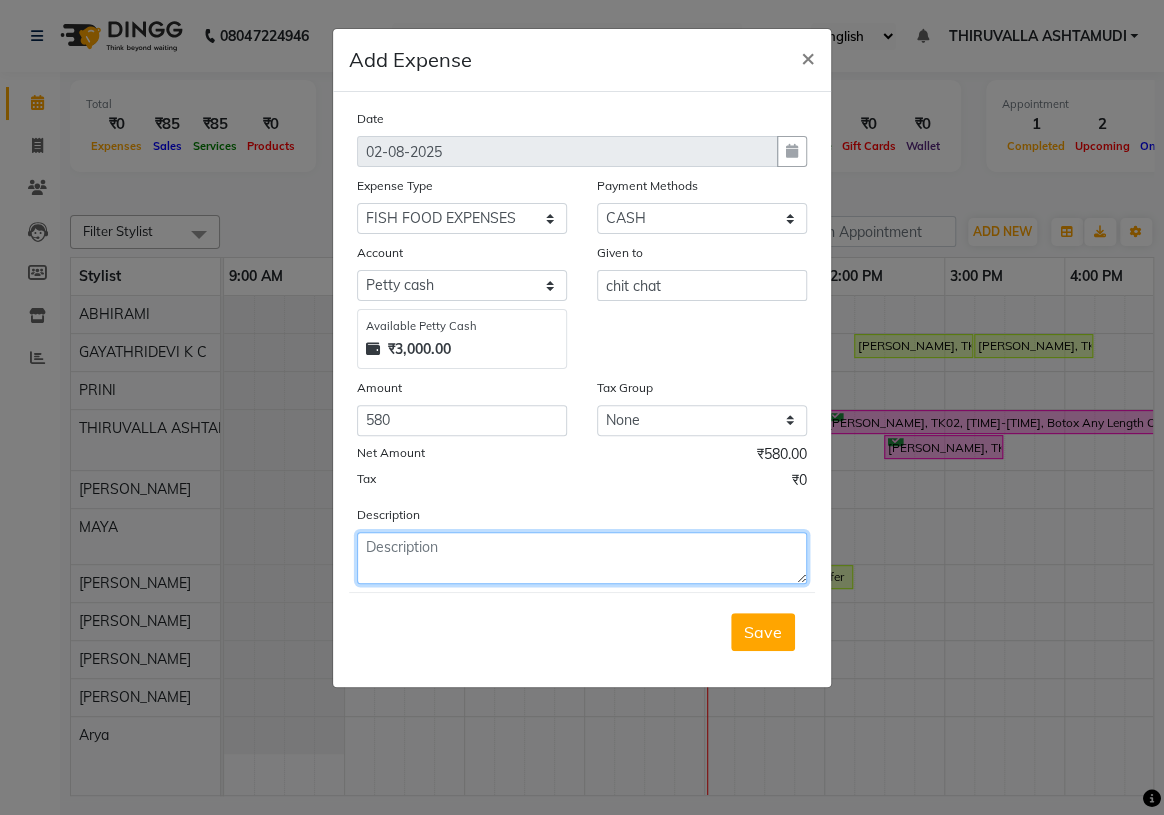 click 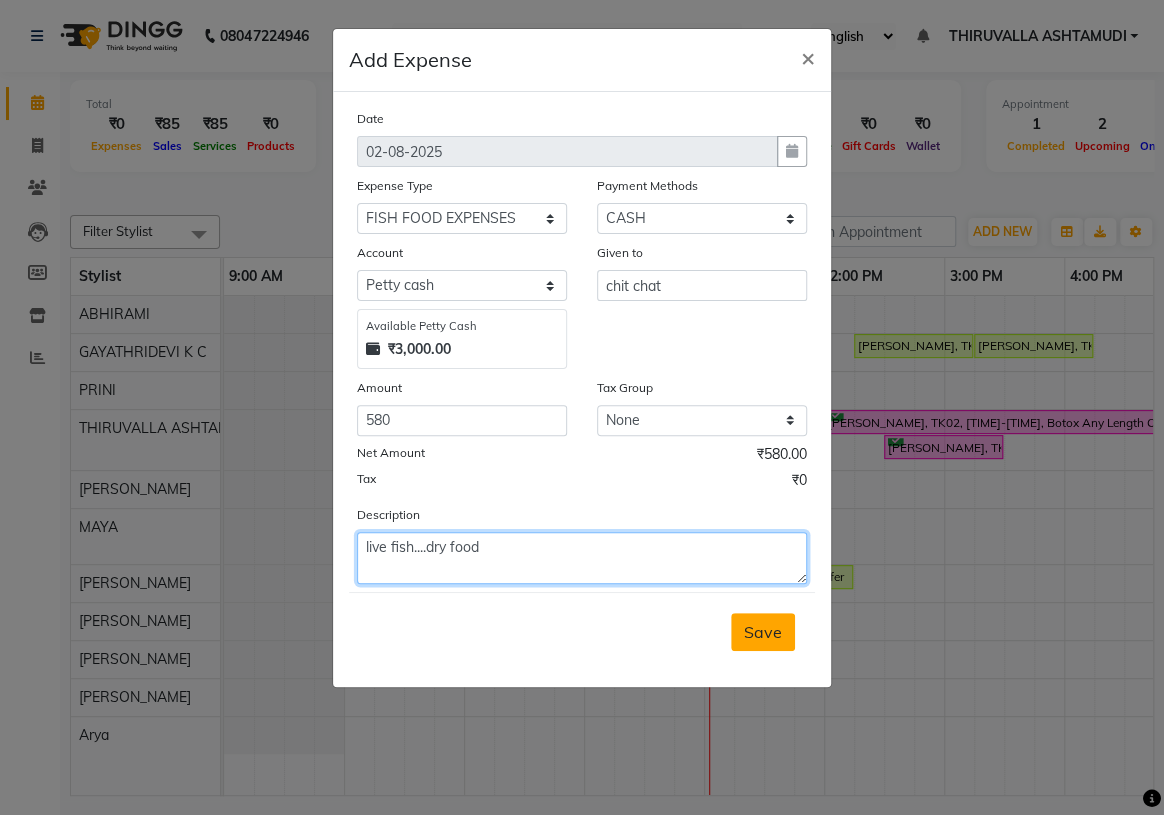 type on "live fish....dry food" 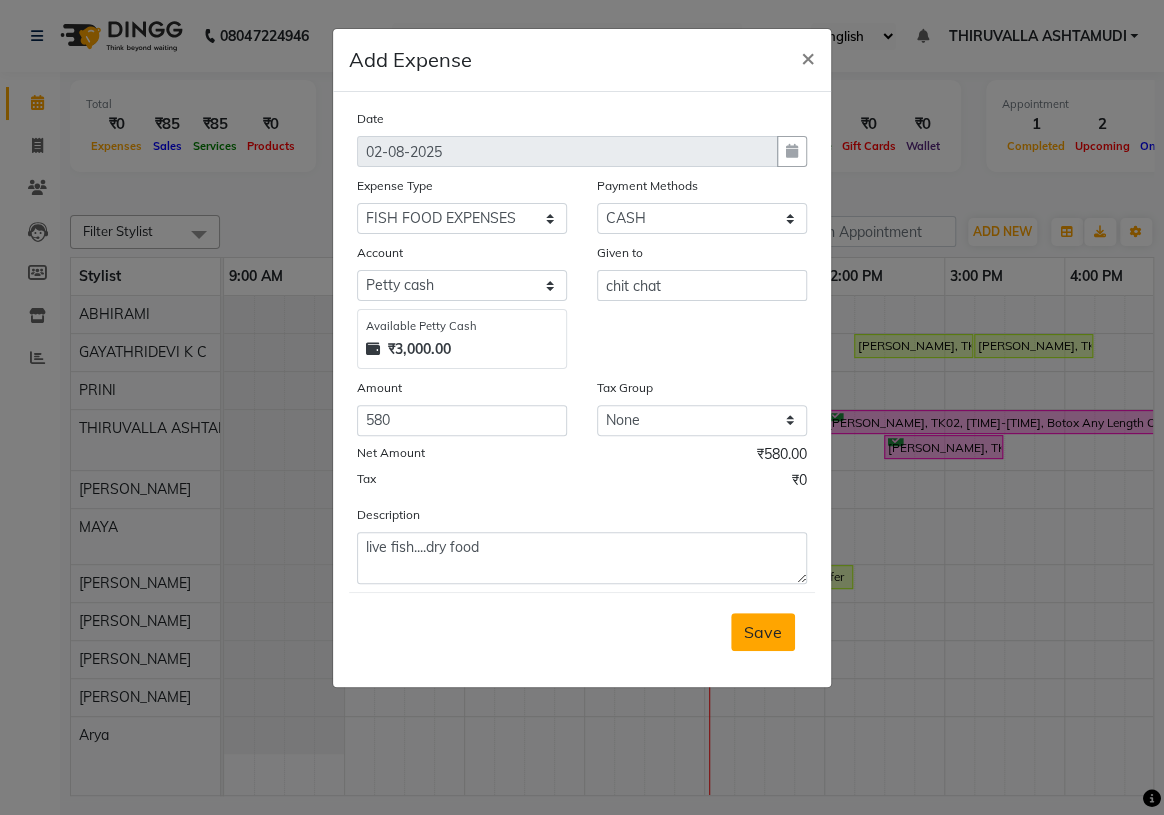 click on "Save" at bounding box center (763, 632) 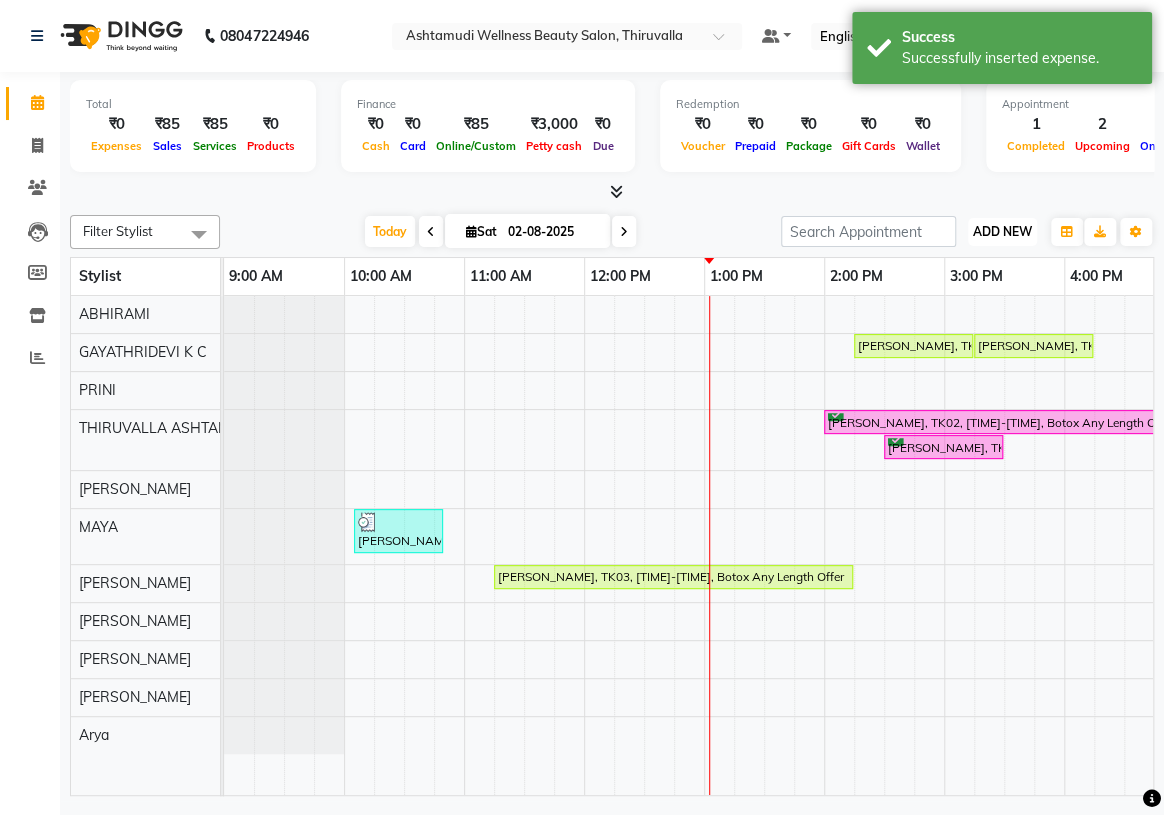 click on "ADD NEW" at bounding box center [1002, 231] 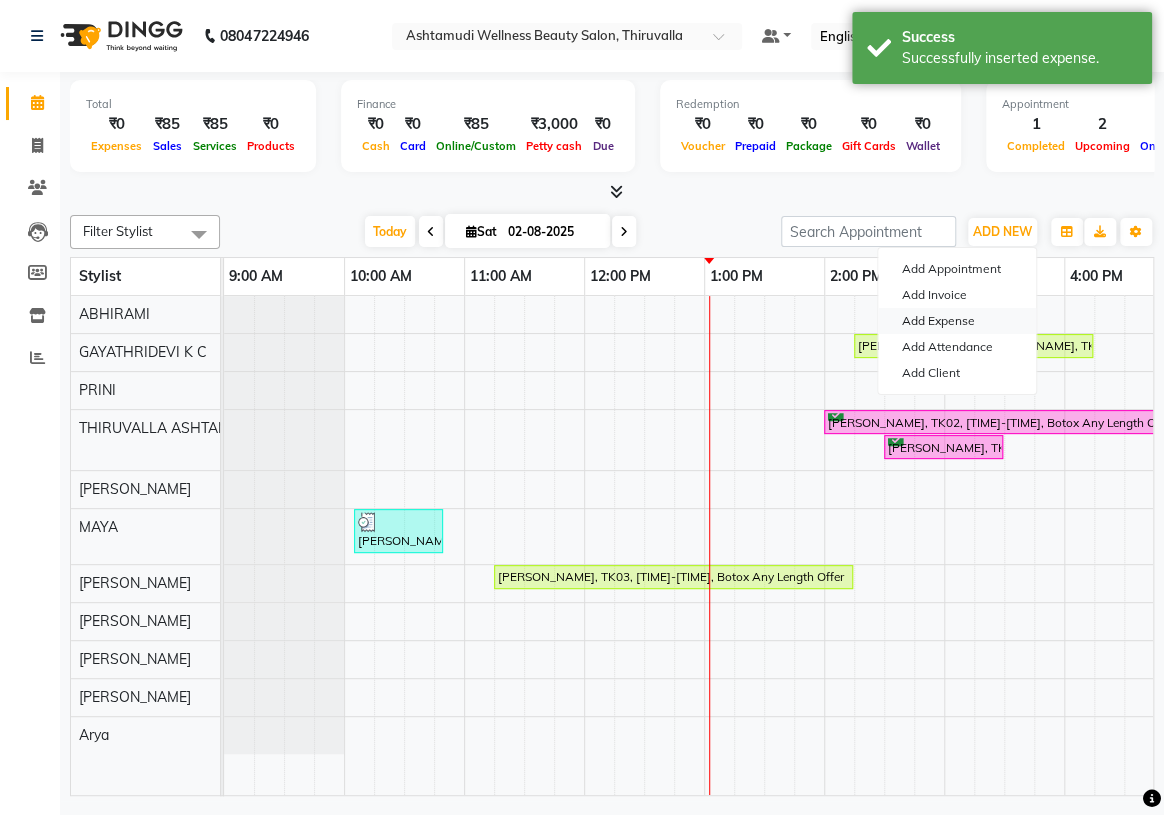click on "Add Expense" at bounding box center [957, 321] 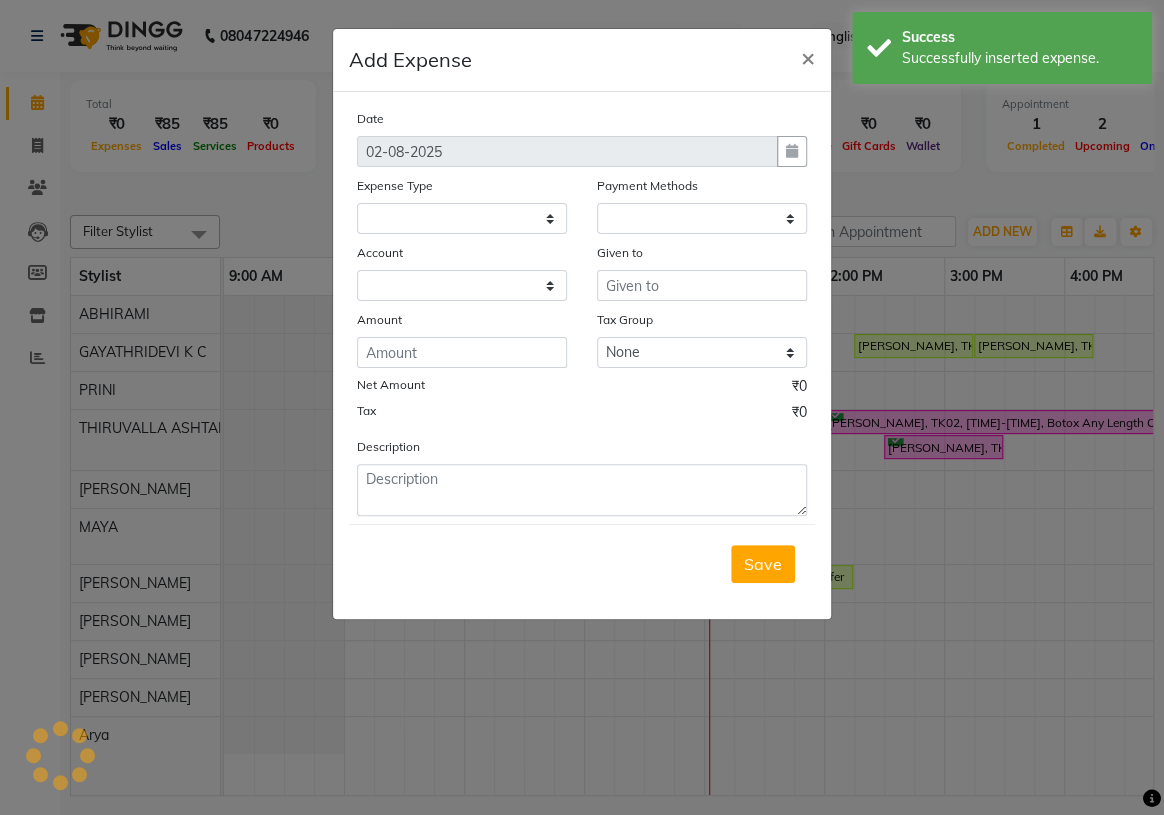 select 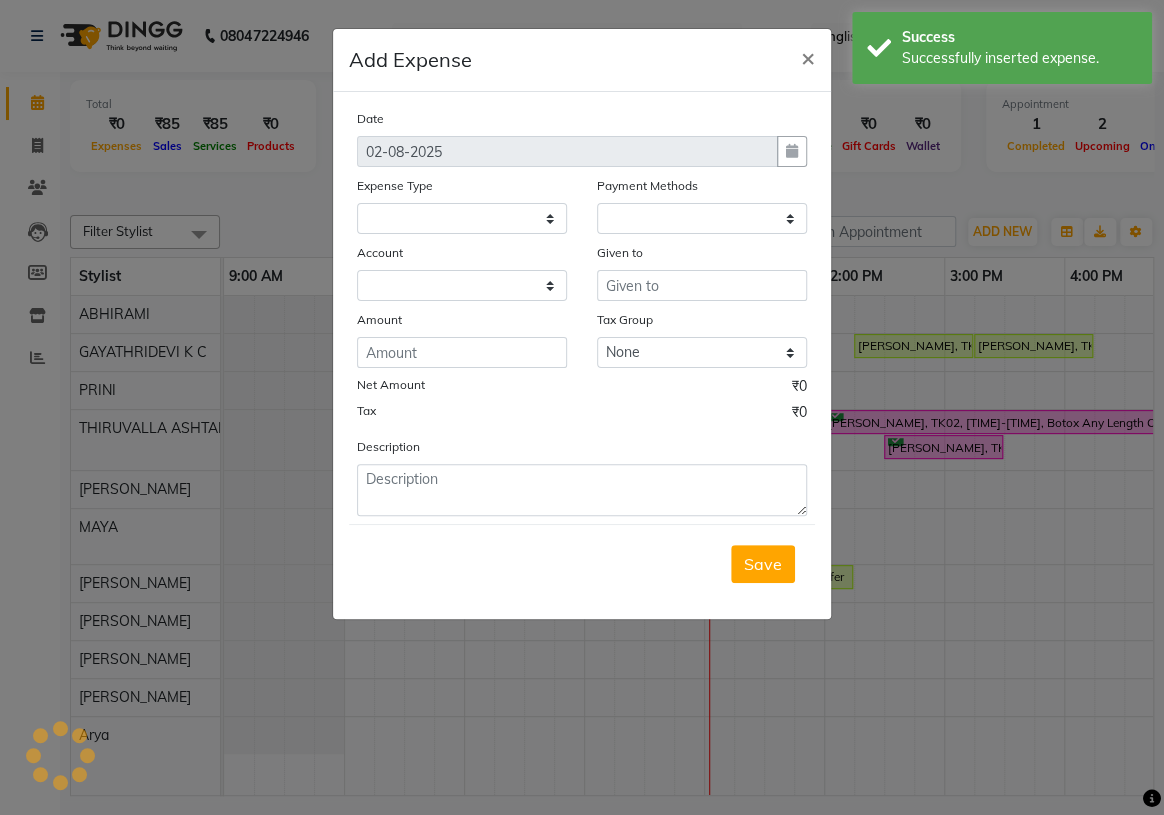 select on "1" 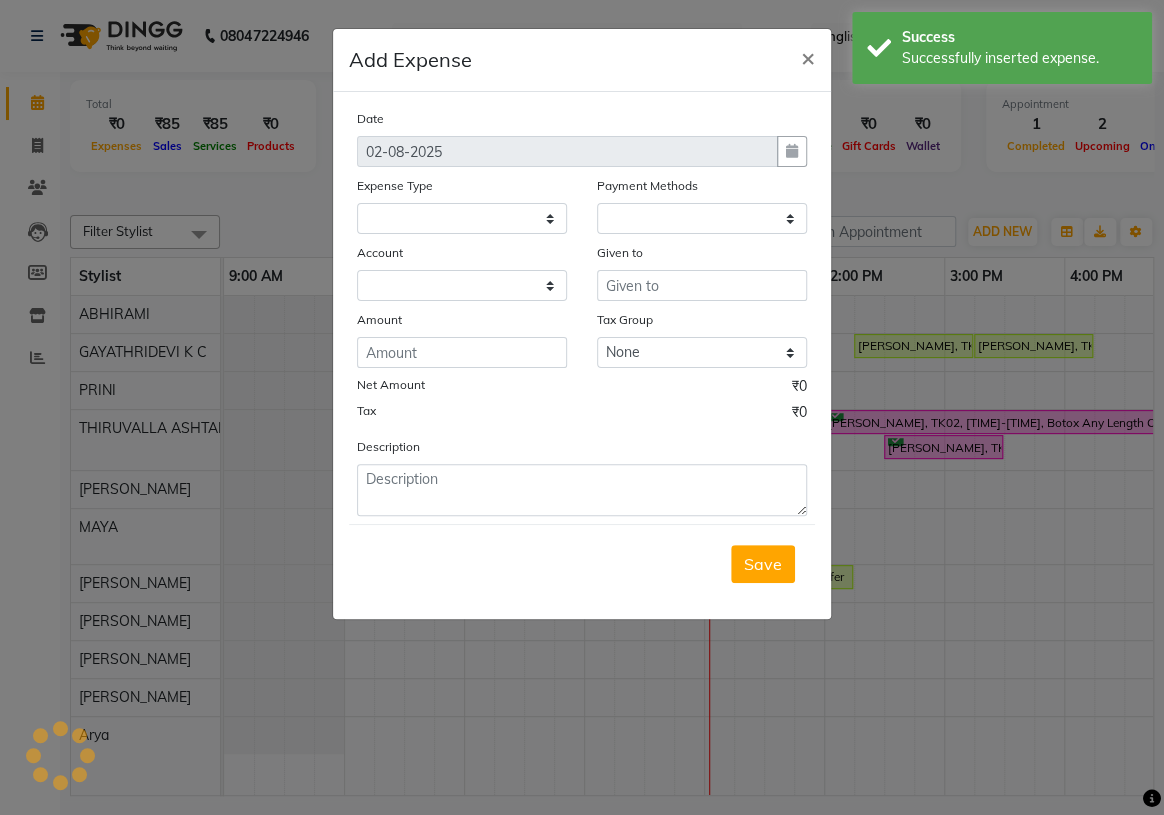 select on "3465" 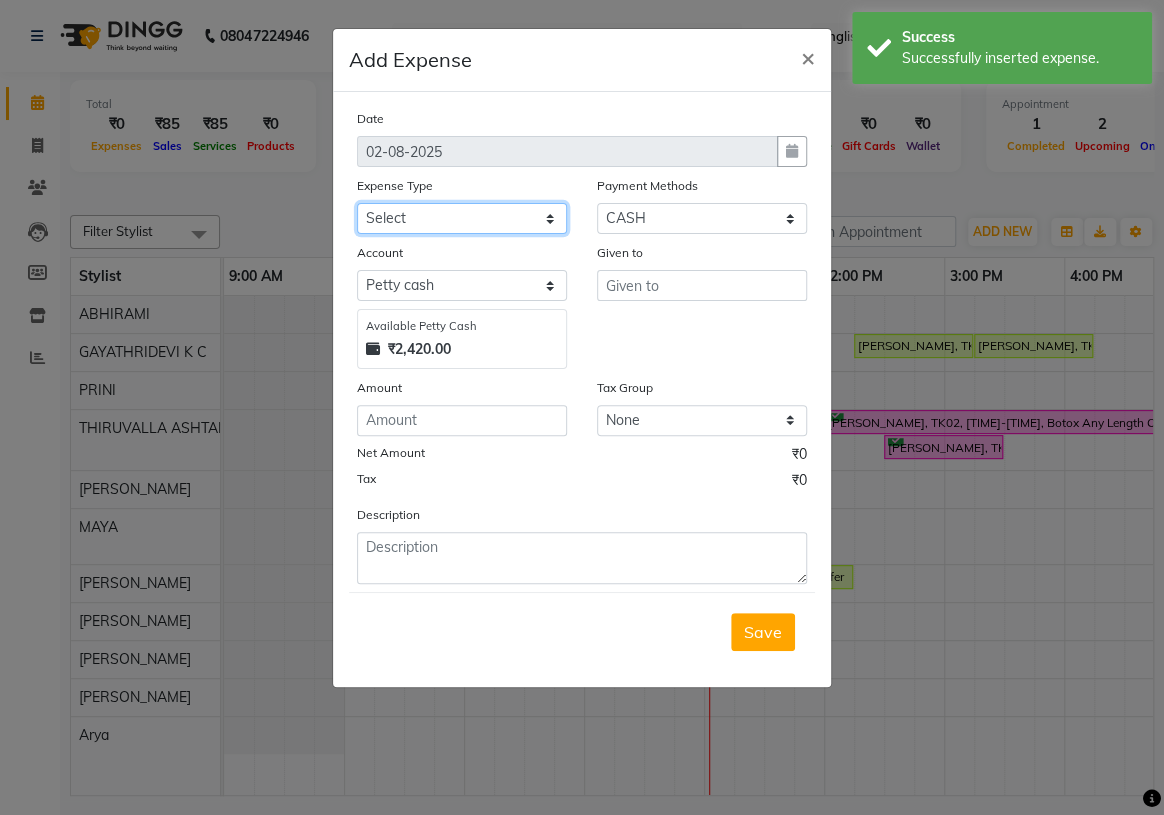 click on "Select ACCOMODATION EXPENSES ADVERTISEMENT SALES PROMOTIONAL EXPENSES Bonus BRIDAL ACCESSORIES REFUND BRIDAL COMMISSION BRIDAL FOOD BRIDAL INCENTIVES BRIDAL ORNAMENTS REFUND BRIDAL TA CASH DEPOSIT RAK BANK COMPUTER ACCESSORIES MOBILE PHONE Donation and Charity Expenses ELECTRICITY CHARGES ELECTRONICS FITTINGS Event Expense FISH FOOD EXPENSES FOOD REFRESHMENT FOR CLIENTS FOOD REFRESHMENT FOR STAFFS Freight And Forwarding Charges FUEL FOR GENERATOR FURNITURE AND EQUIPMENTS Gifts for Clients GIFTS FOR STAFFS GOKULAM CHITS HOSTEL RENT LAUNDRY EXPENSES LICENSE OTHER FEES LOADING UNLOADING CHARGES Medical Expenses MEHNDI PAYMENTS MISCELLANEOUS EXPENSES NEWSPAPER PERIODICALS Ornaments Maintenance Expense OVERTIME ALLOWANCES Payment For Pest Control Perfomance based incentives POSTAGE COURIER CHARGES Printing PRINTING STATIONERY EXPENSES PROFESSIONAL TAX REPAIRS MAINTENANCE ROUND OFF Salary SALARY ADVANCE Sales Incentives Membership Card SALES INCENTIVES PRODUCT SALES INCENTIVES SERVICES SALON ESSENTIALS SALON RENT" 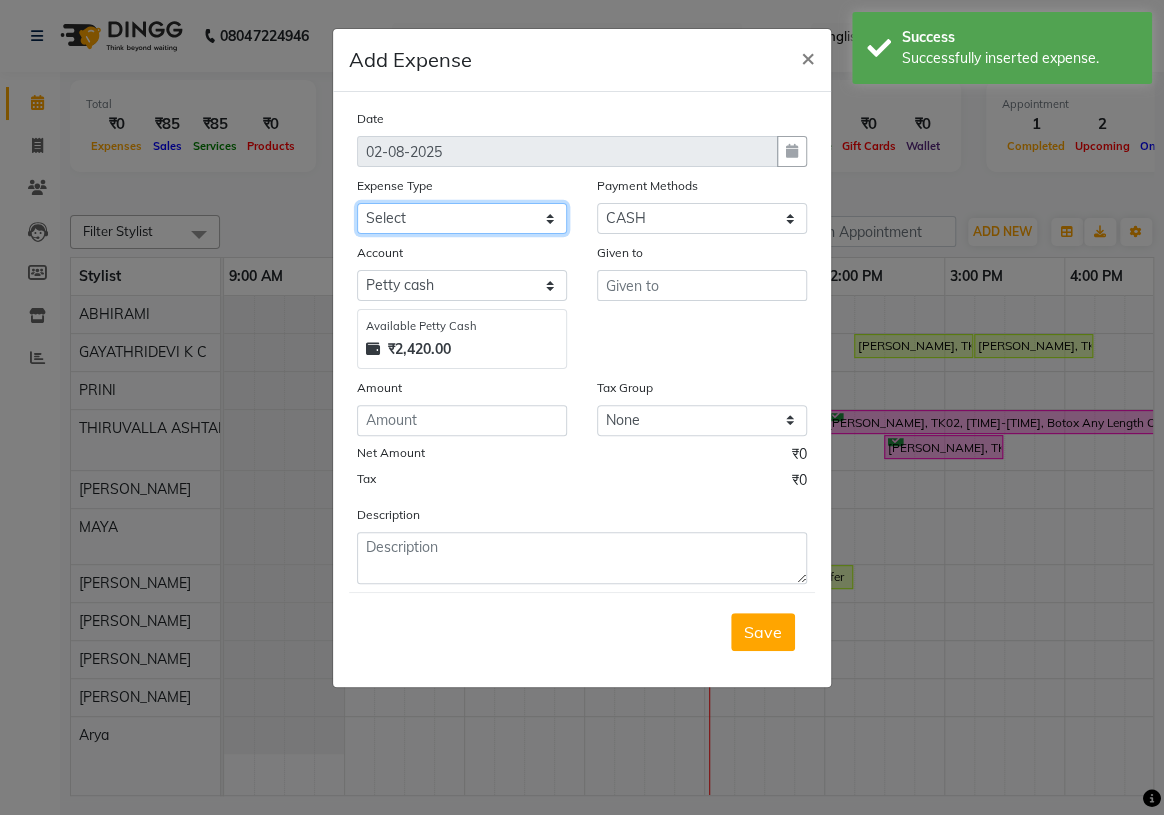 select on "6187" 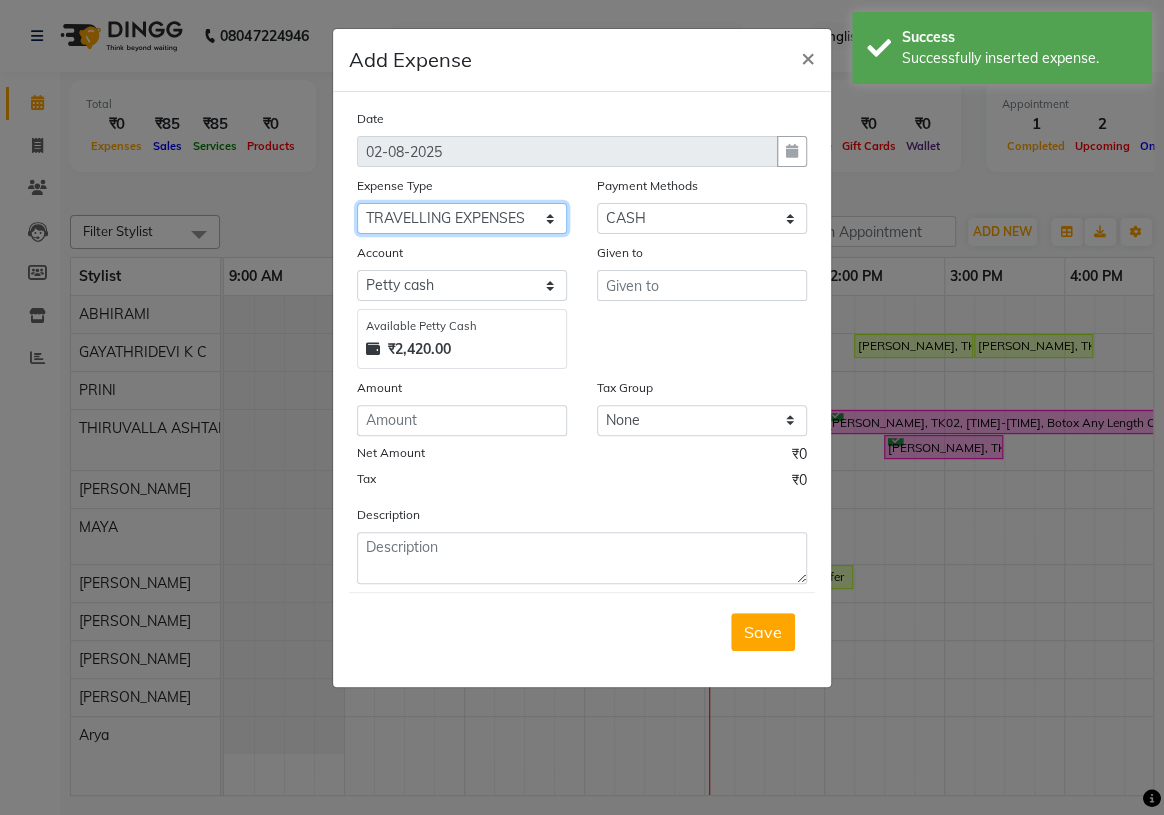 click on "Select ACCOMODATION EXPENSES ADVERTISEMENT SALES PROMOTIONAL EXPENSES Bonus BRIDAL ACCESSORIES REFUND BRIDAL COMMISSION BRIDAL FOOD BRIDAL INCENTIVES BRIDAL ORNAMENTS REFUND BRIDAL TA CASH DEPOSIT RAK BANK COMPUTER ACCESSORIES MOBILE PHONE Donation and Charity Expenses ELECTRICITY CHARGES ELECTRONICS FITTINGS Event Expense FISH FOOD EXPENSES FOOD REFRESHMENT FOR CLIENTS FOOD REFRESHMENT FOR STAFFS Freight And Forwarding Charges FUEL FOR GENERATOR FURNITURE AND EQUIPMENTS Gifts for Clients GIFTS FOR STAFFS GOKULAM CHITS HOSTEL RENT LAUNDRY EXPENSES LICENSE OTHER FEES LOADING UNLOADING CHARGES Medical Expenses MEHNDI PAYMENTS MISCELLANEOUS EXPENSES NEWSPAPER PERIODICALS Ornaments Maintenance Expense OVERTIME ALLOWANCES Payment For Pest Control Perfomance based incentives POSTAGE COURIER CHARGES Printing PRINTING STATIONERY EXPENSES PROFESSIONAL TAX REPAIRS MAINTENANCE ROUND OFF Salary SALARY ADVANCE Sales Incentives Membership Card SALES INCENTIVES PRODUCT SALES INCENTIVES SERVICES SALON ESSENTIALS SALON RENT" 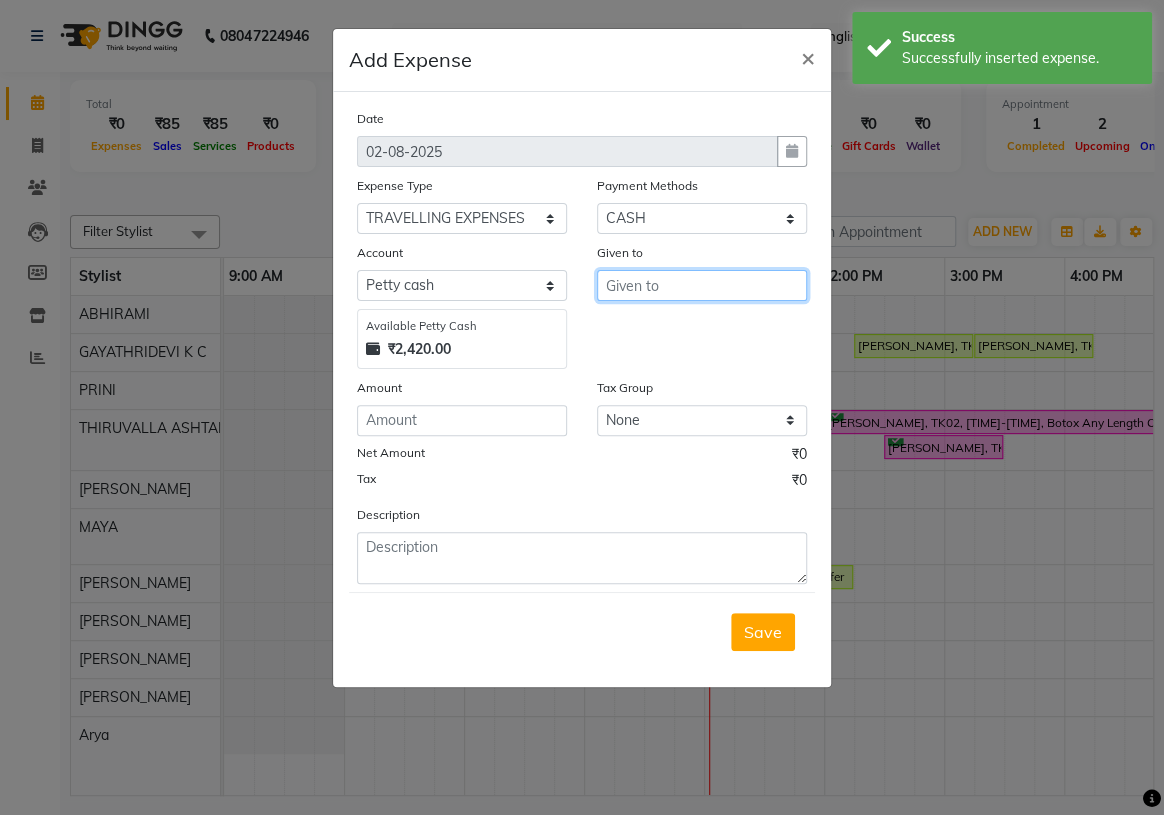 click at bounding box center (702, 285) 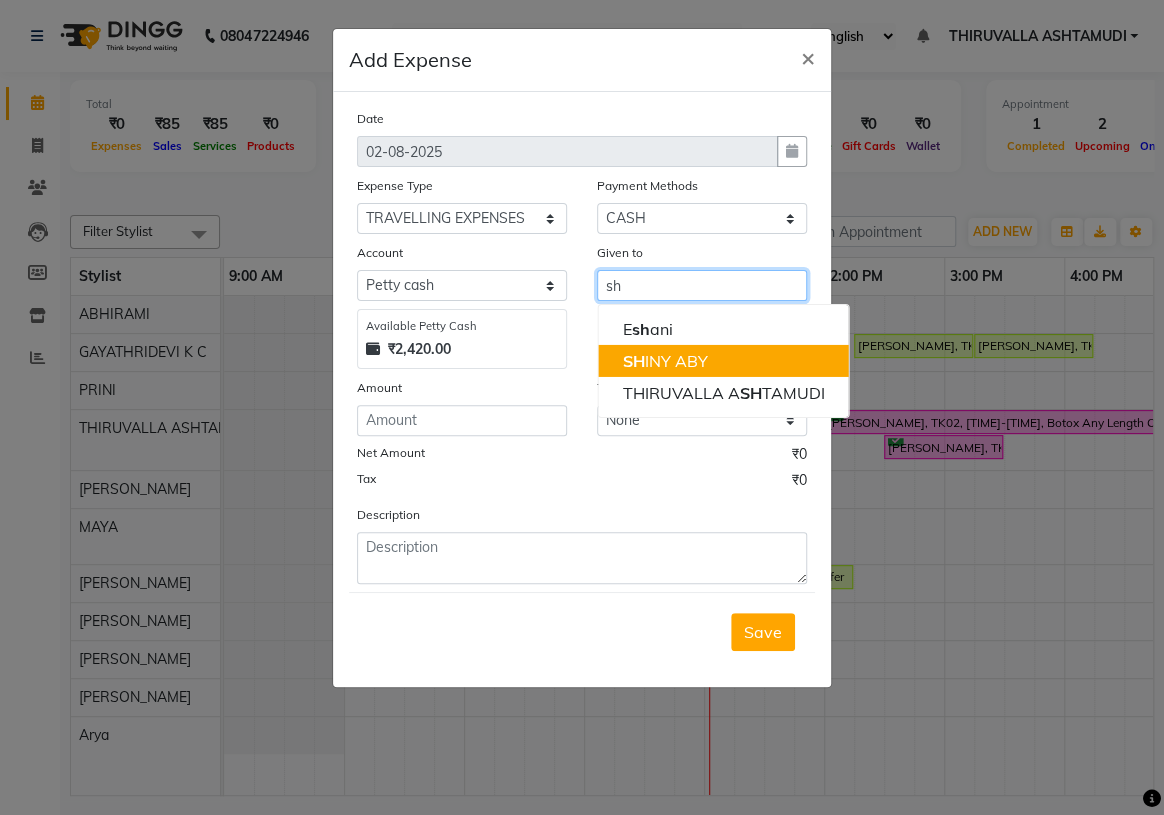 drag, startPoint x: 716, startPoint y: 365, endPoint x: 579, endPoint y: 395, distance: 140.24622 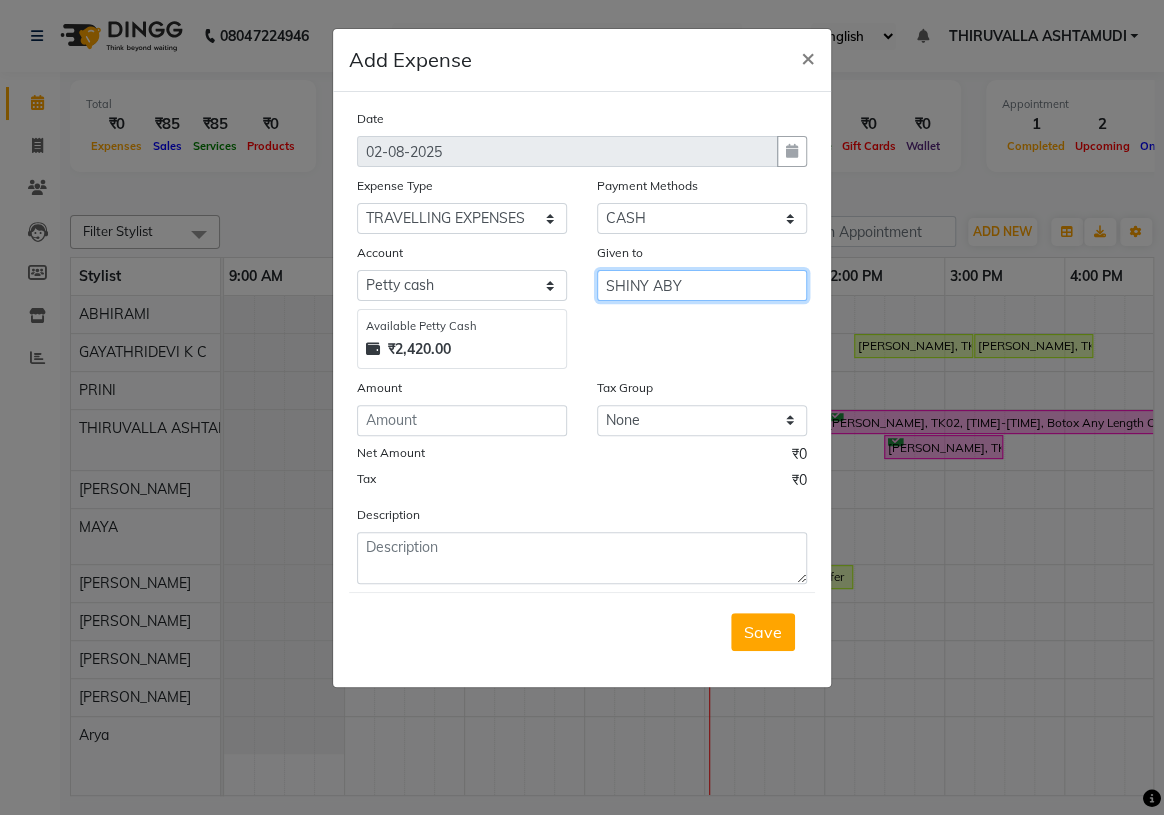 type on "SHINY ABY" 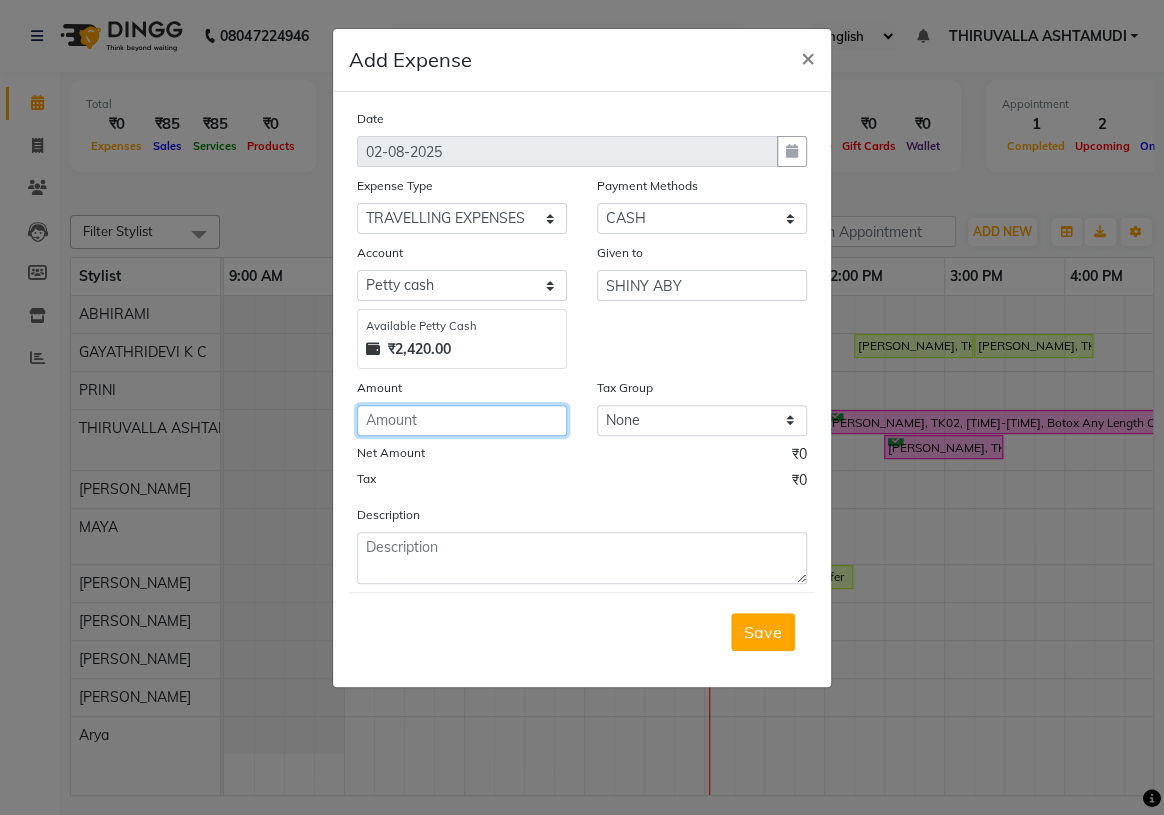 click 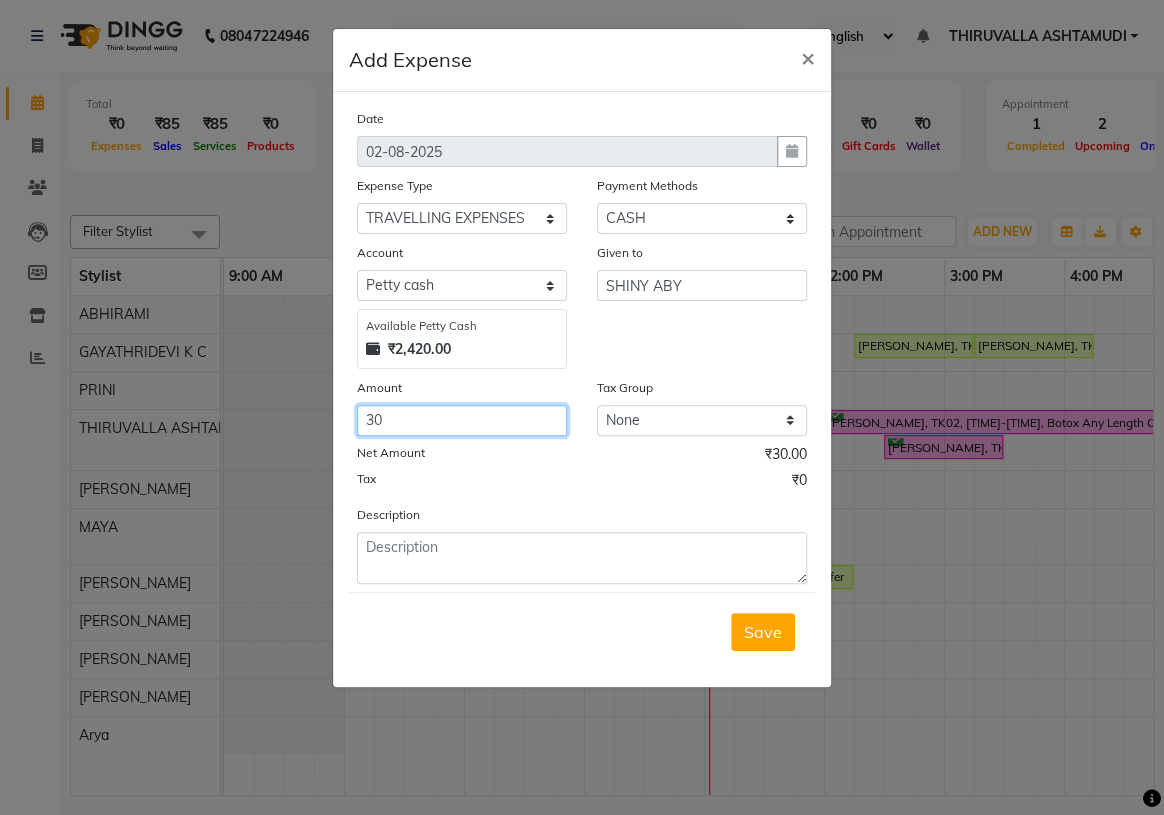 type on "30" 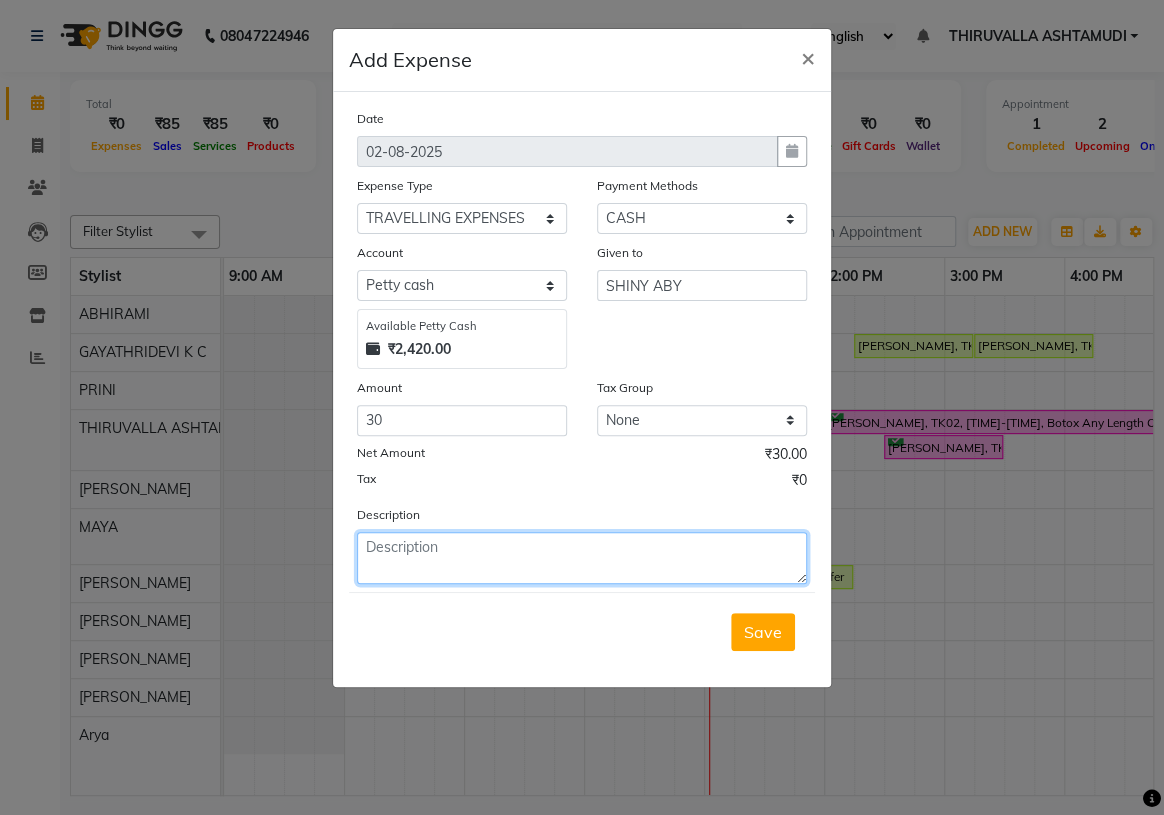 click 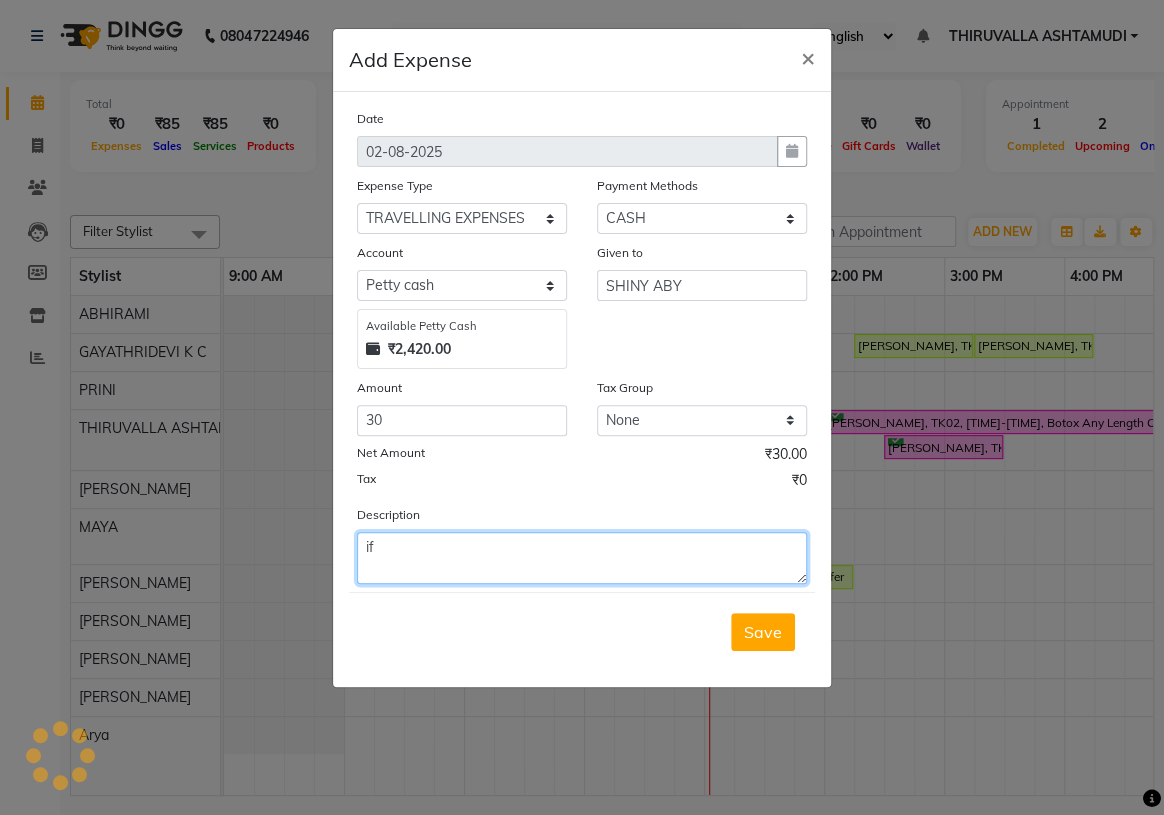 type on "i" 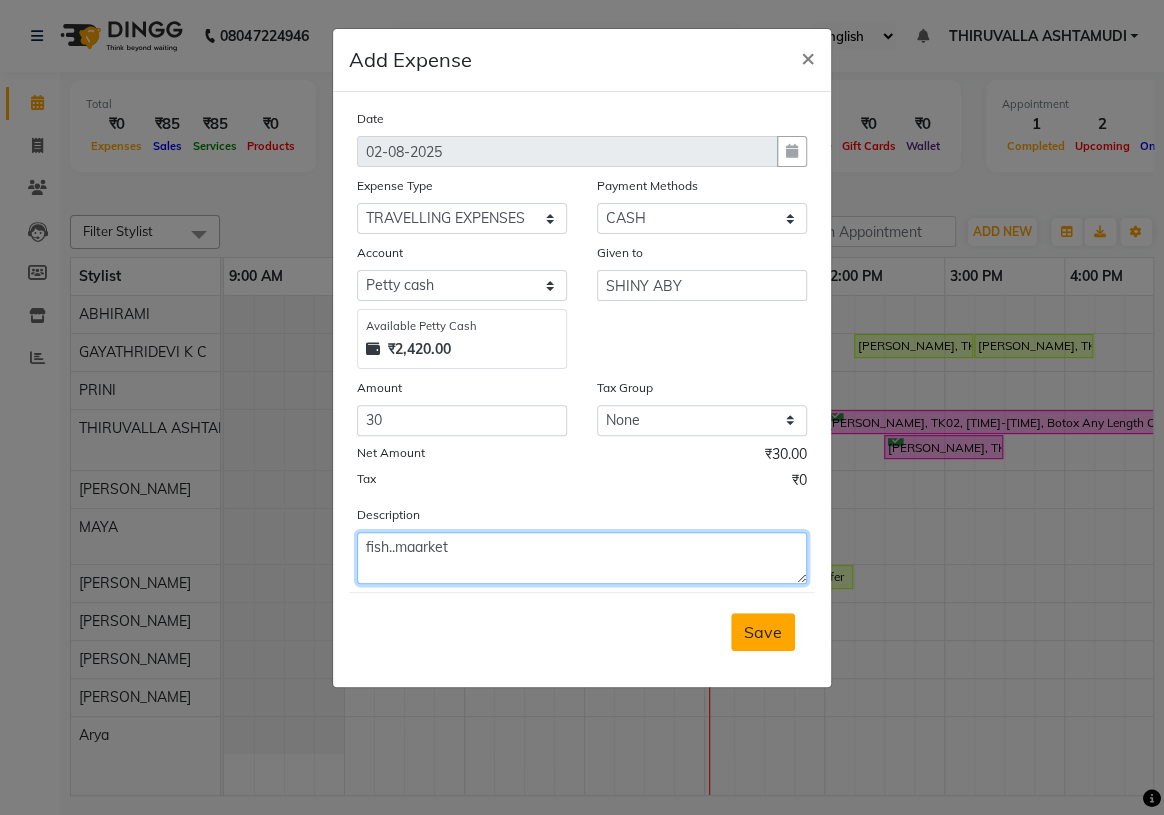 type on "fish..maarket" 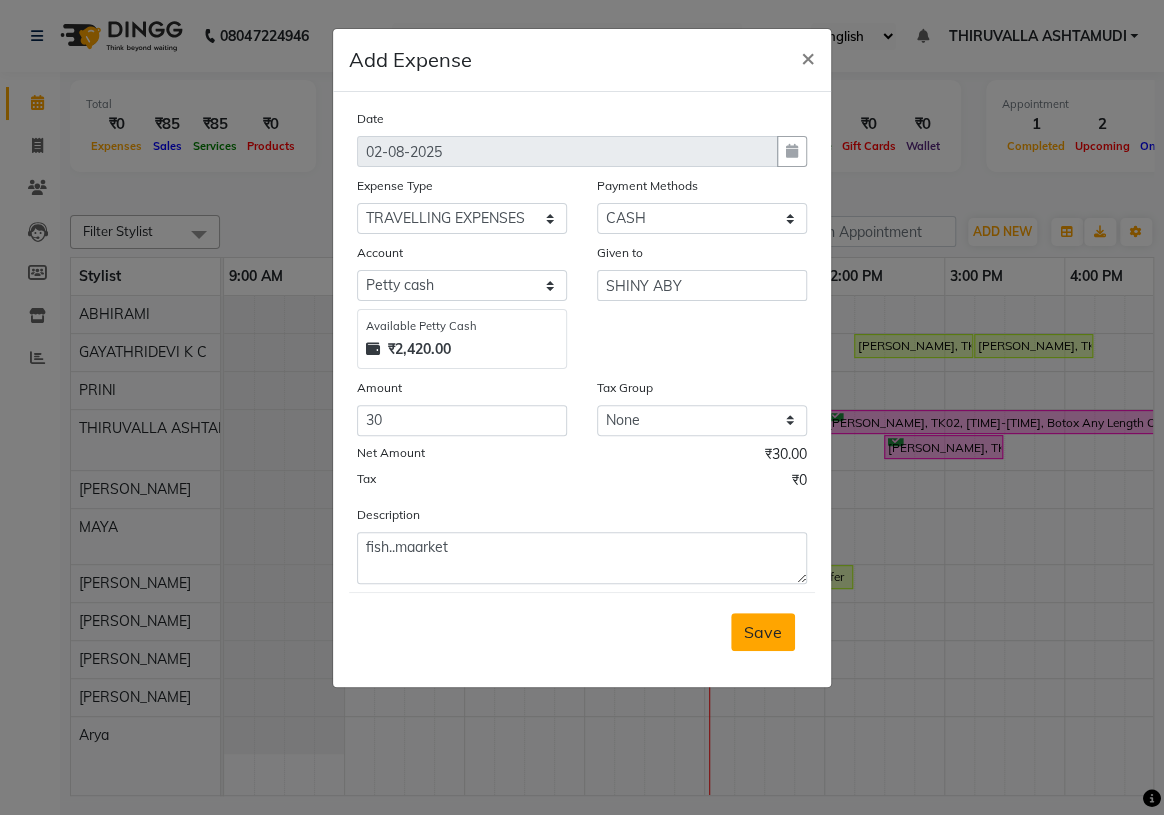 click on "Save" at bounding box center (763, 632) 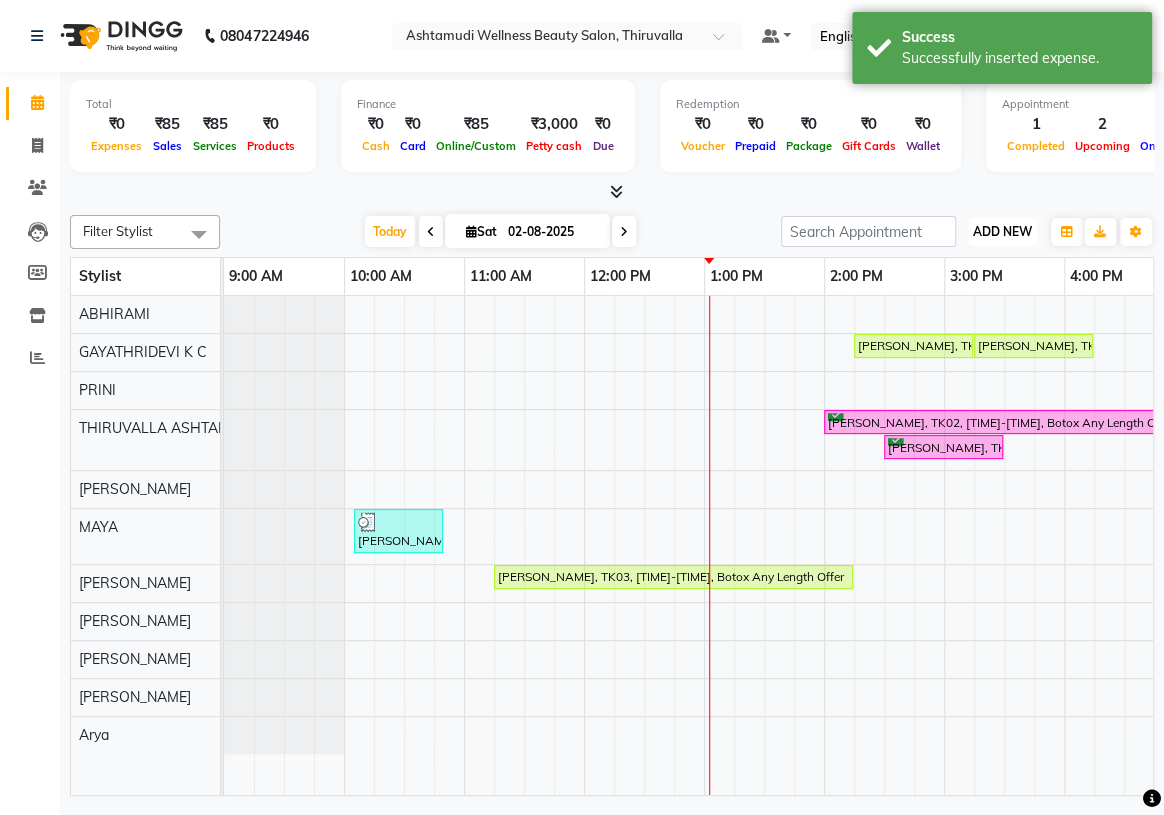 click on "ADD NEW" at bounding box center (1002, 231) 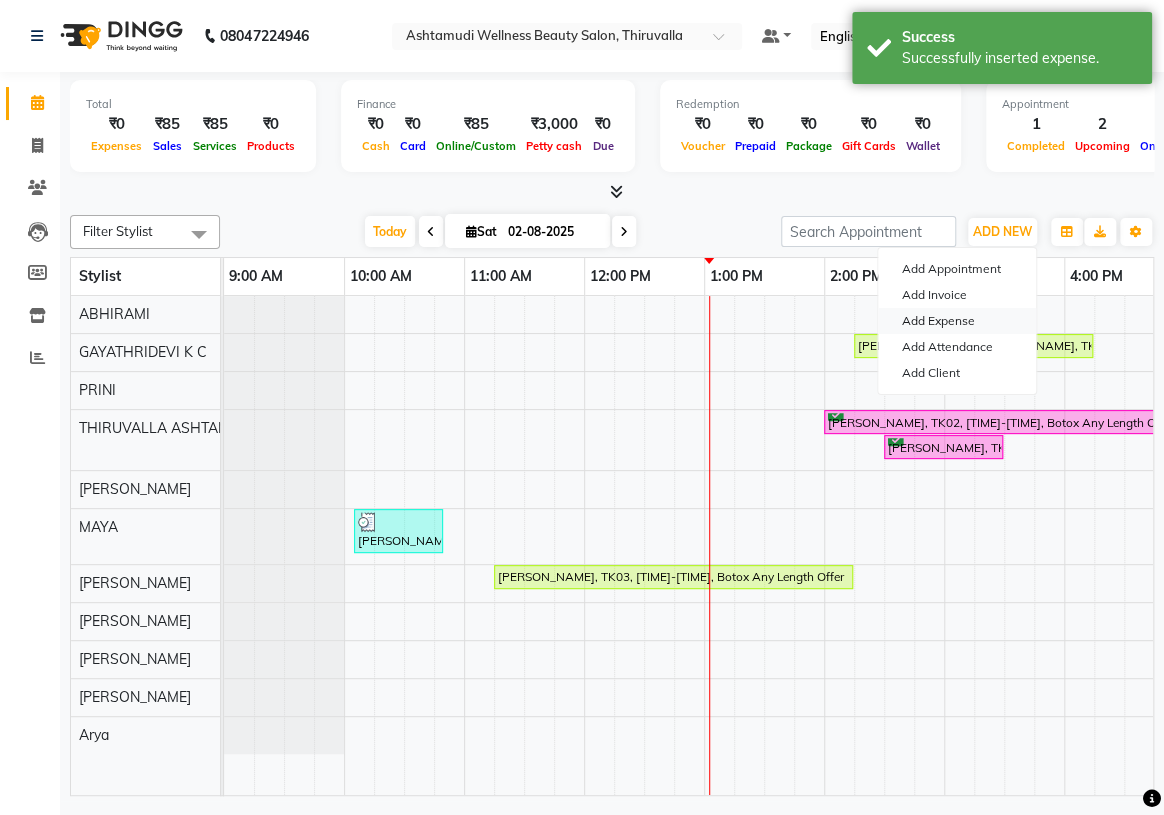 click on "Add Expense" at bounding box center [957, 321] 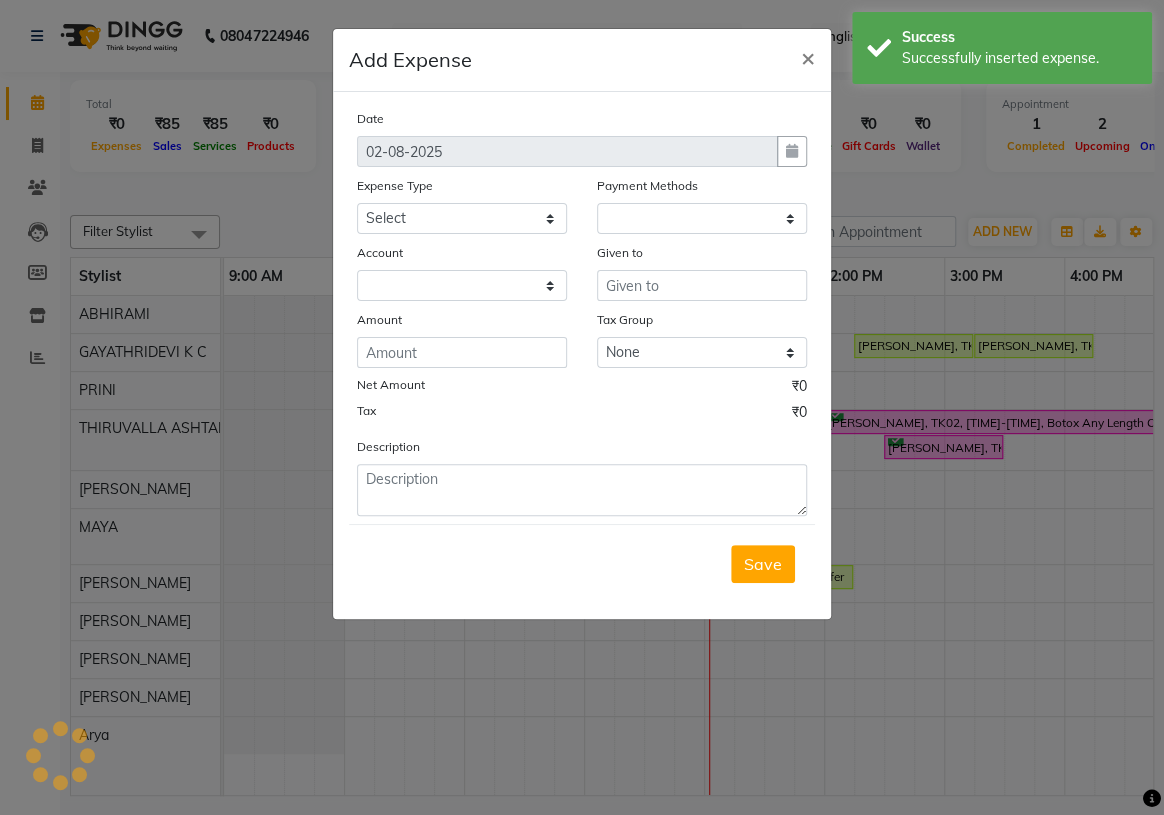 select on "1" 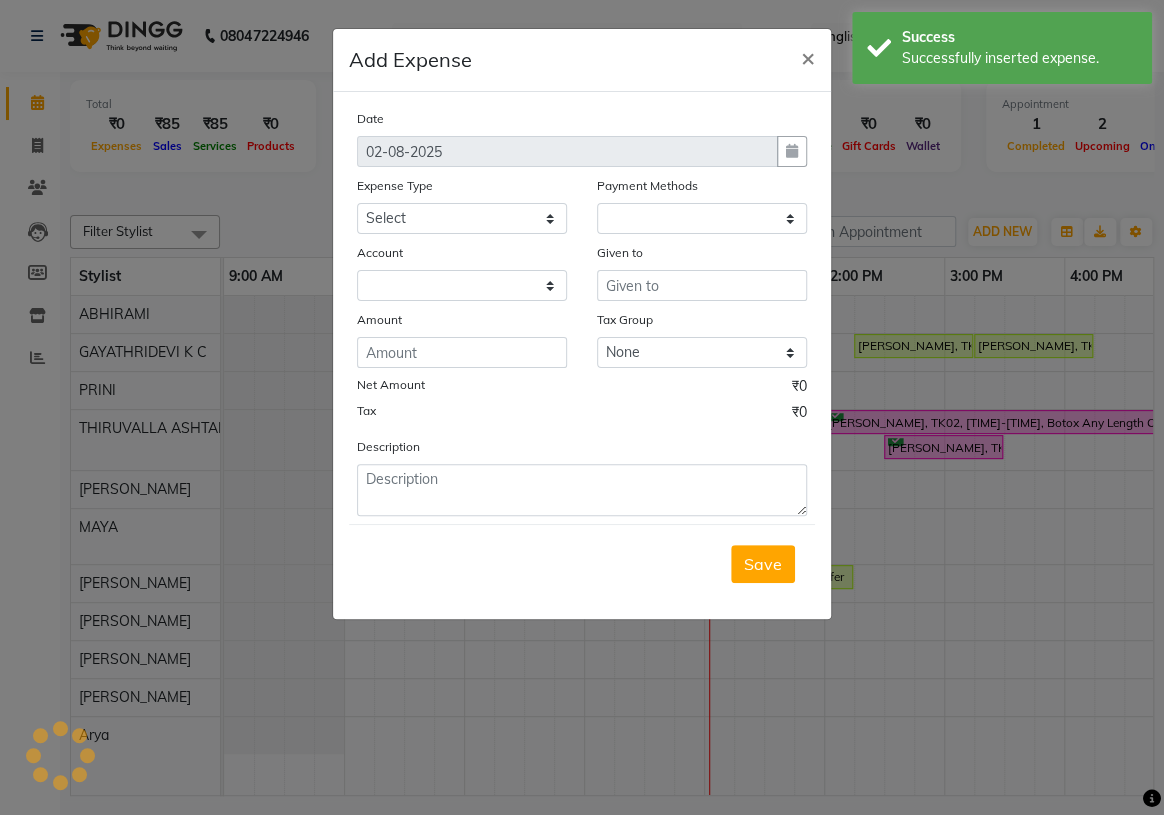 select on "3465" 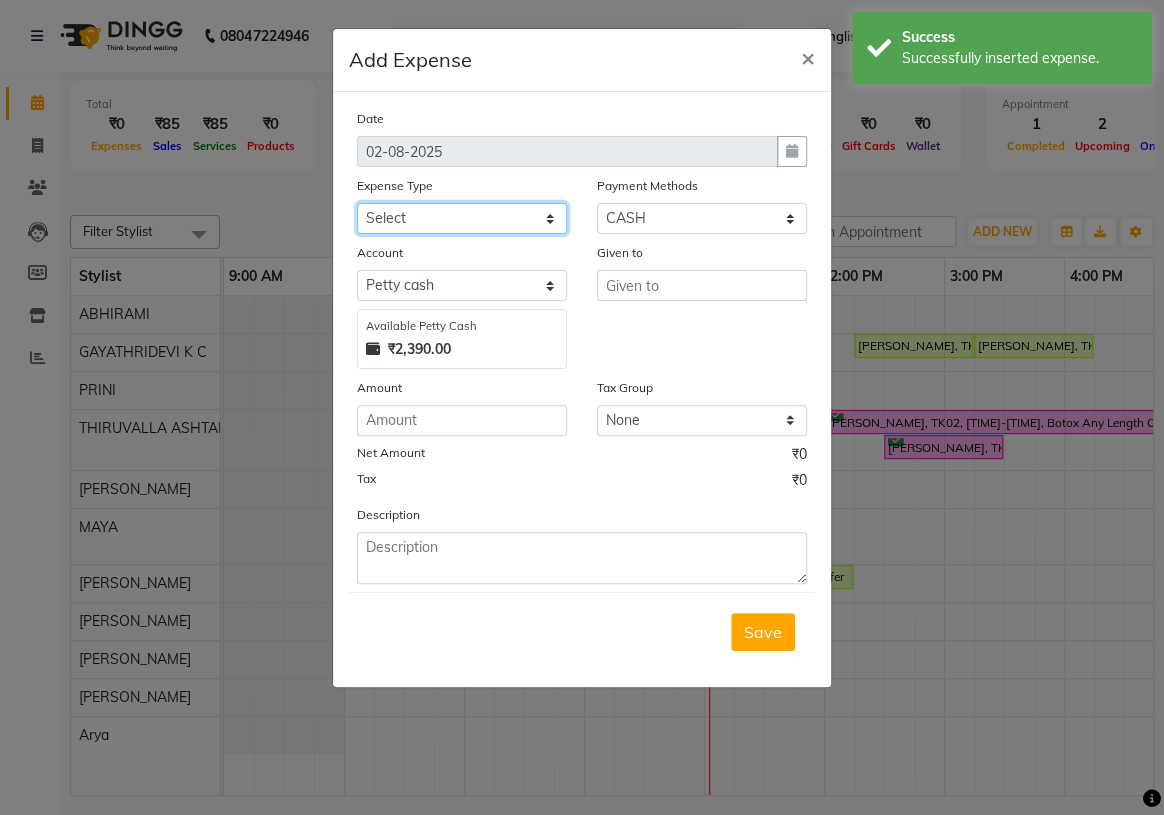 click on "Select ACCOMODATION EXPENSES ADVERTISEMENT SALES PROMOTIONAL EXPENSES Bonus BRIDAL ACCESSORIES REFUND BRIDAL COMMISSION BRIDAL FOOD BRIDAL INCENTIVES BRIDAL ORNAMENTS REFUND BRIDAL TA CASH DEPOSIT RAK BANK COMPUTER ACCESSORIES MOBILE PHONE Donation and Charity Expenses ELECTRICITY CHARGES ELECTRONICS FITTINGS Event Expense FISH FOOD EXPENSES FOOD REFRESHMENT FOR CLIENTS FOOD REFRESHMENT FOR STAFFS Freight And Forwarding Charges FUEL FOR GENERATOR FURNITURE AND EQUIPMENTS Gifts for Clients GIFTS FOR STAFFS GOKULAM CHITS HOSTEL RENT LAUNDRY EXPENSES LICENSE OTHER FEES LOADING UNLOADING CHARGES Medical Expenses MEHNDI PAYMENTS MISCELLANEOUS EXPENSES NEWSPAPER PERIODICALS Ornaments Maintenance Expense OVERTIME ALLOWANCES Payment For Pest Control Perfomance based incentives POSTAGE COURIER CHARGES Printing PRINTING STATIONERY EXPENSES PROFESSIONAL TAX REPAIRS MAINTENANCE ROUND OFF Salary SALARY ADVANCE Sales Incentives Membership Card SALES INCENTIVES PRODUCT SALES INCENTIVES SERVICES SALON ESSENTIALS SALON RENT" 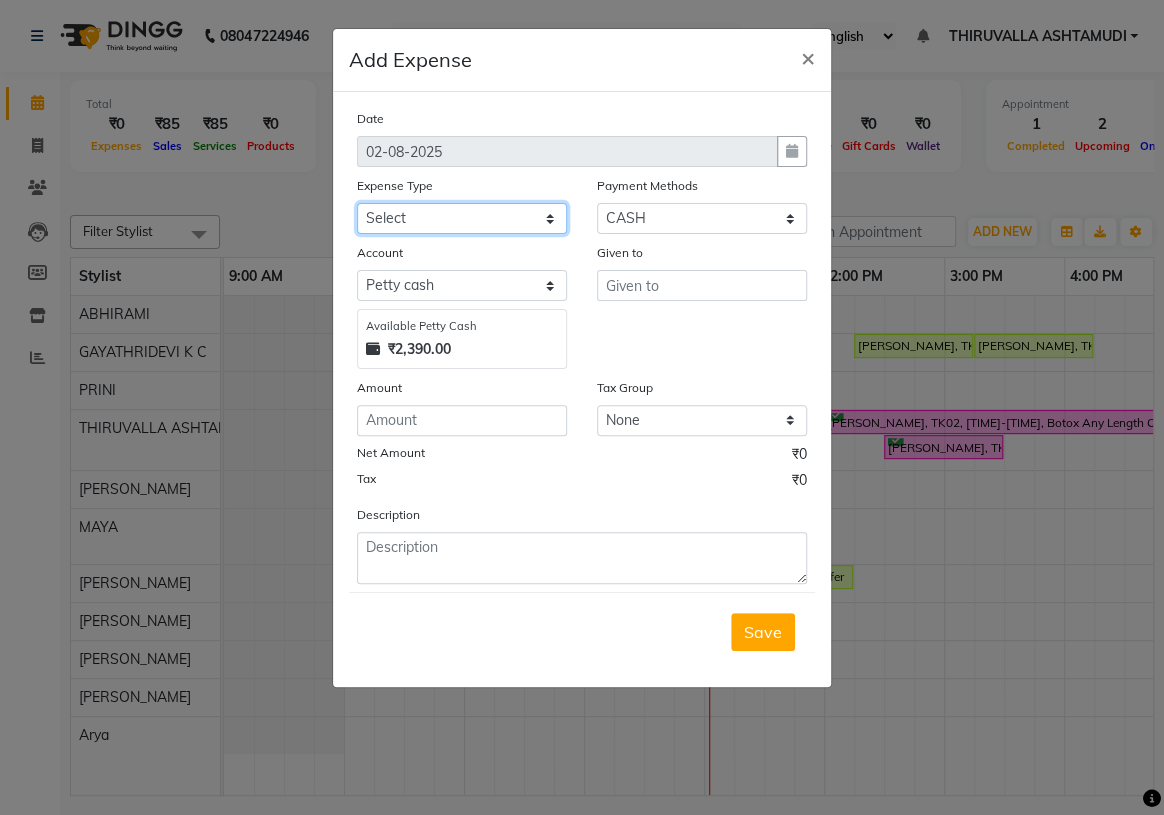 select on "6236" 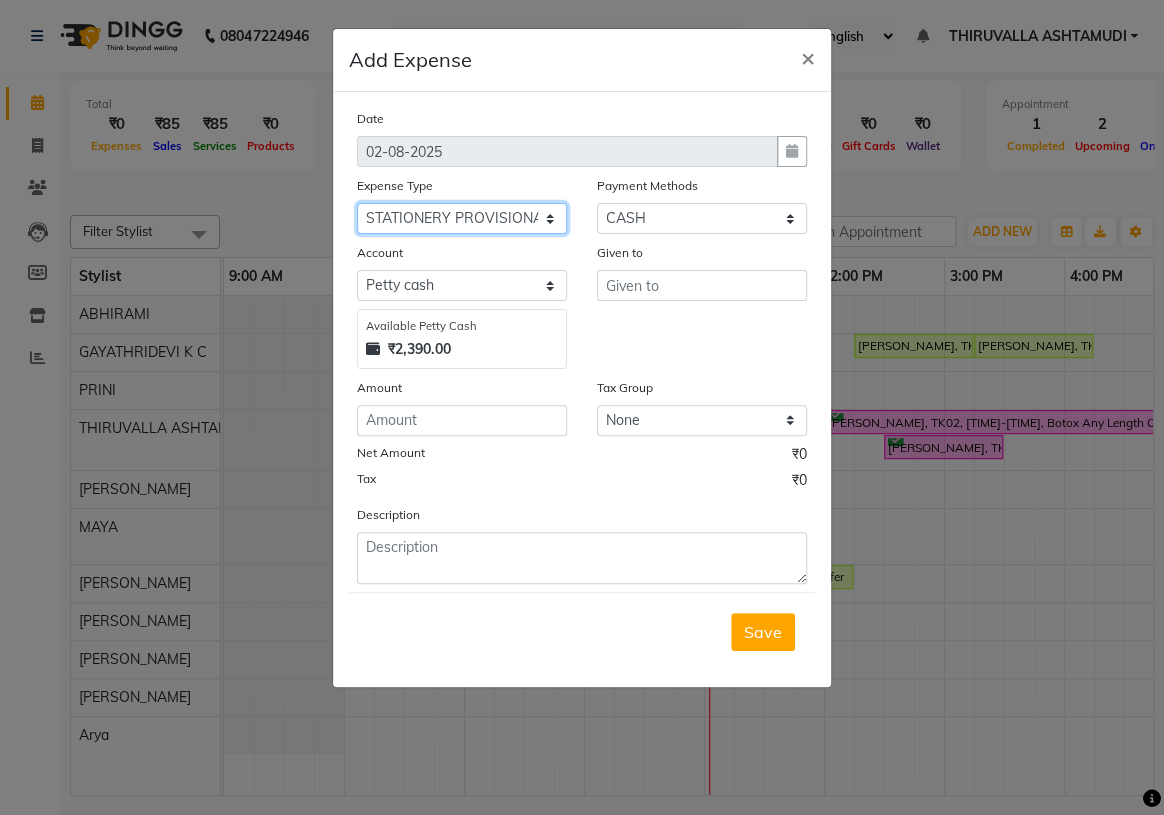 click on "Select ACCOMODATION EXPENSES ADVERTISEMENT SALES PROMOTIONAL EXPENSES Bonus BRIDAL ACCESSORIES REFUND BRIDAL COMMISSION BRIDAL FOOD BRIDAL INCENTIVES BRIDAL ORNAMENTS REFUND BRIDAL TA CASH DEPOSIT RAK BANK COMPUTER ACCESSORIES MOBILE PHONE Donation and Charity Expenses ELECTRICITY CHARGES ELECTRONICS FITTINGS Event Expense FISH FOOD EXPENSES FOOD REFRESHMENT FOR CLIENTS FOOD REFRESHMENT FOR STAFFS Freight And Forwarding Charges FUEL FOR GENERATOR FURNITURE AND EQUIPMENTS Gifts for Clients GIFTS FOR STAFFS GOKULAM CHITS HOSTEL RENT LAUNDRY EXPENSES LICENSE OTHER FEES LOADING UNLOADING CHARGES Medical Expenses MEHNDI PAYMENTS MISCELLANEOUS EXPENSES NEWSPAPER PERIODICALS Ornaments Maintenance Expense OVERTIME ALLOWANCES Payment For Pest Control Perfomance based incentives POSTAGE COURIER CHARGES Printing PRINTING STATIONERY EXPENSES PROFESSIONAL TAX REPAIRS MAINTENANCE ROUND OFF Salary SALARY ADVANCE Sales Incentives Membership Card SALES INCENTIVES PRODUCT SALES INCENTIVES SERVICES SALON ESSENTIALS SALON RENT" 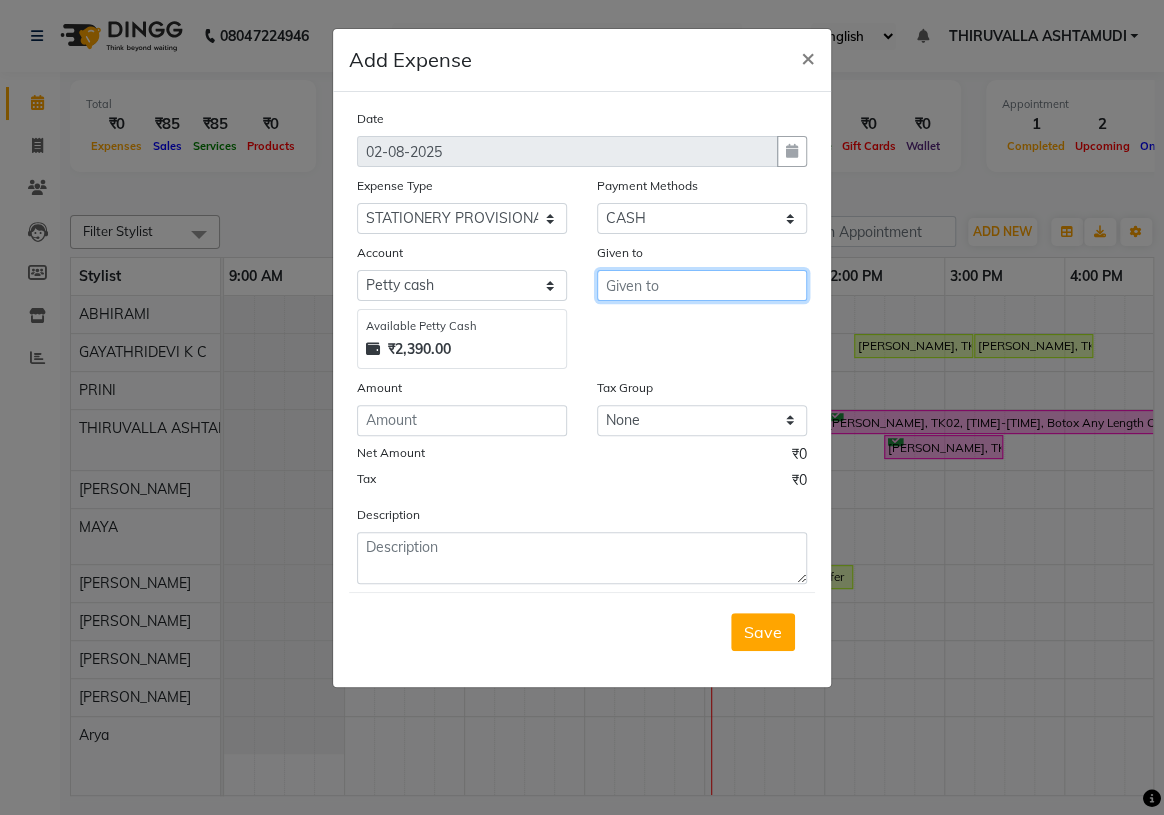 click at bounding box center [702, 285] 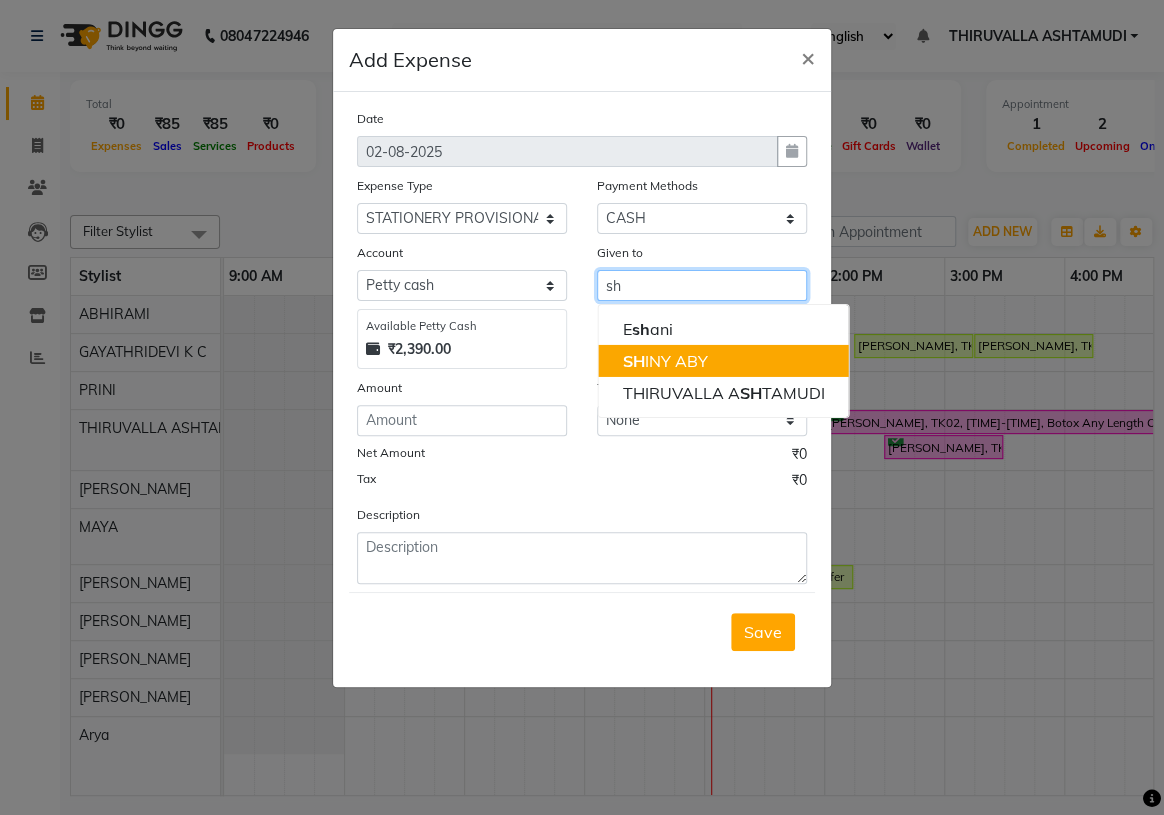 drag, startPoint x: 674, startPoint y: 361, endPoint x: 620, endPoint y: 362, distance: 54.00926 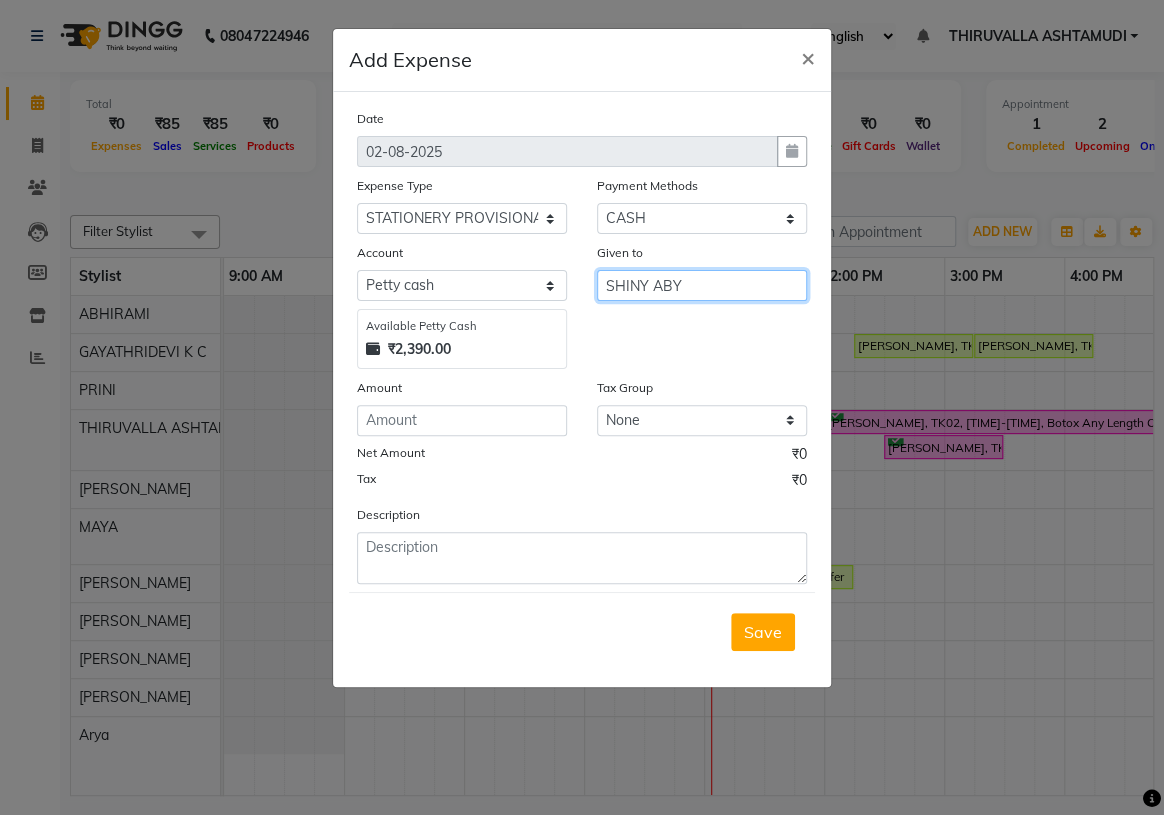 type on "SHINY ABY" 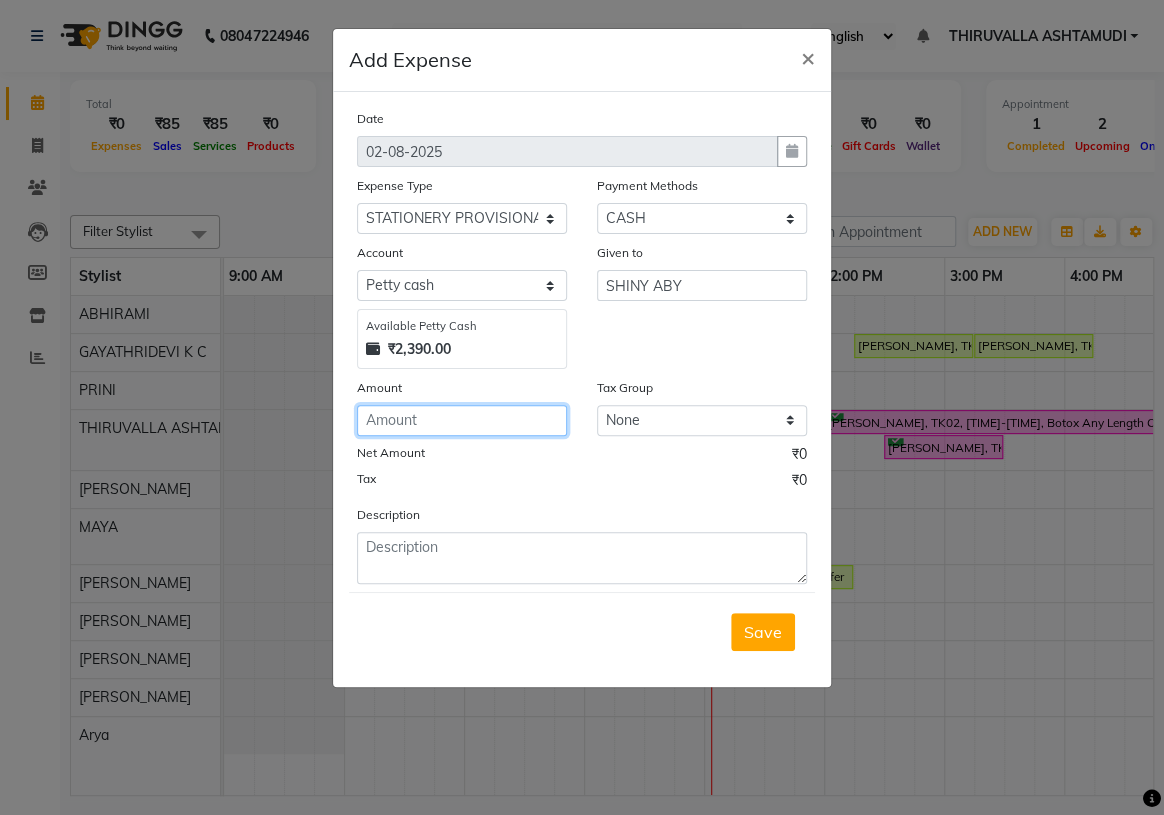 click 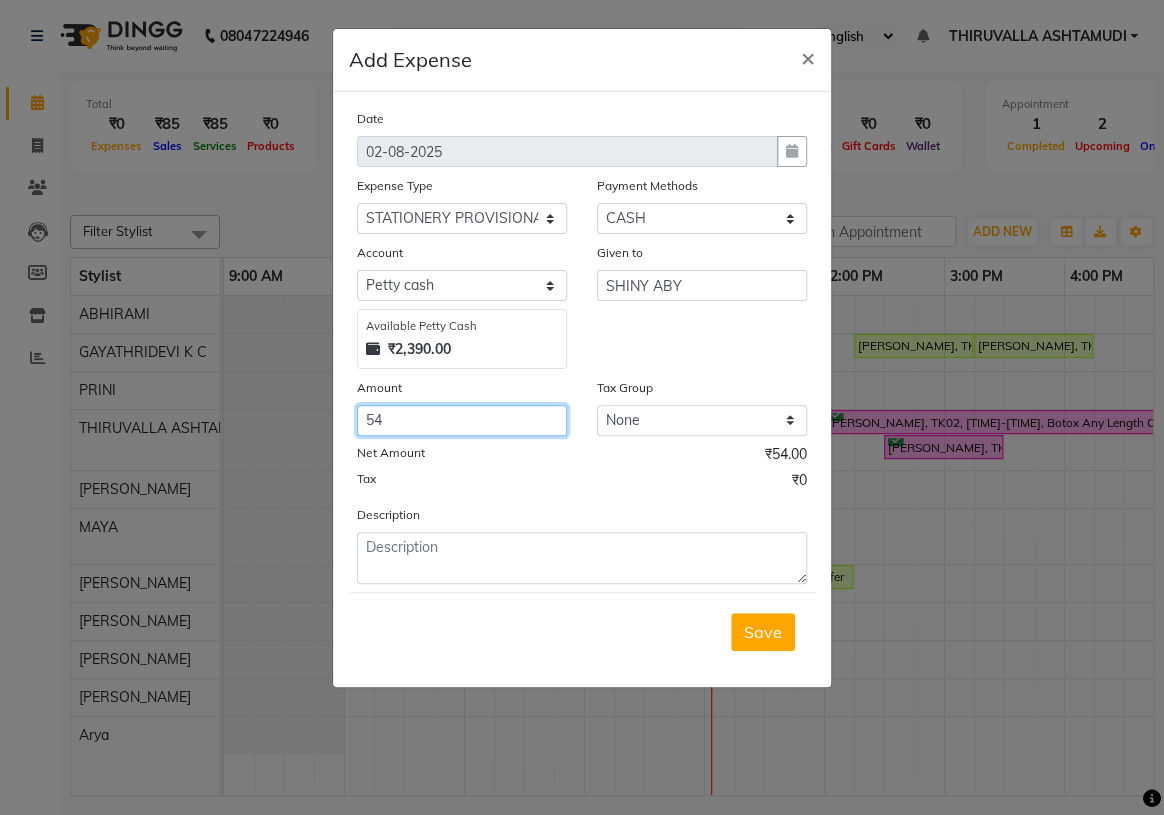 type on "54" 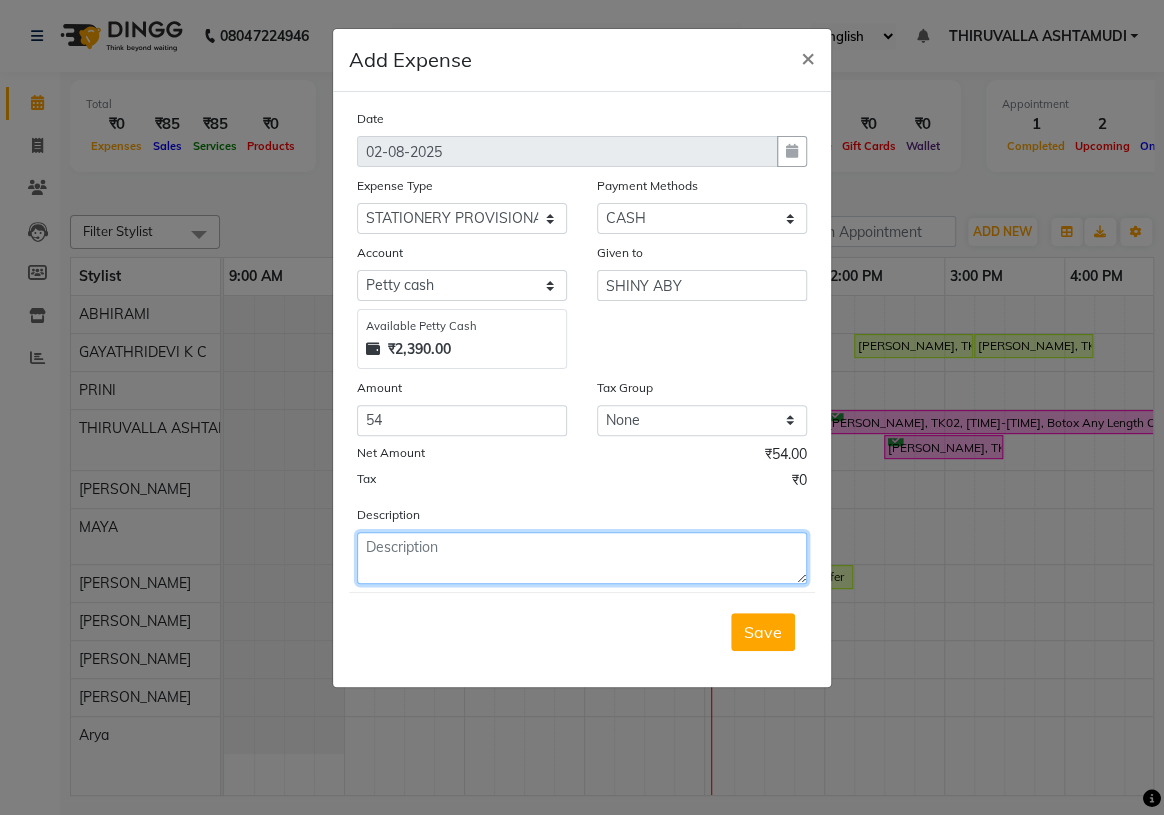 click 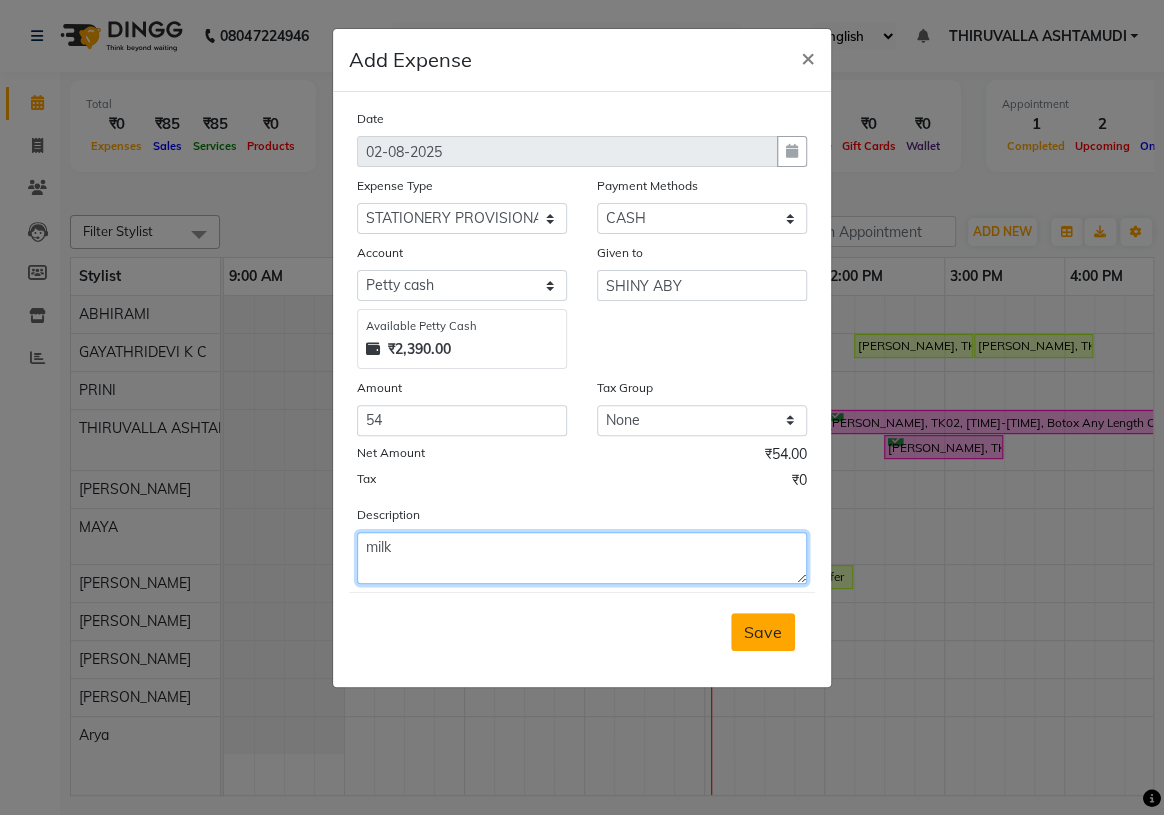 type on "milk" 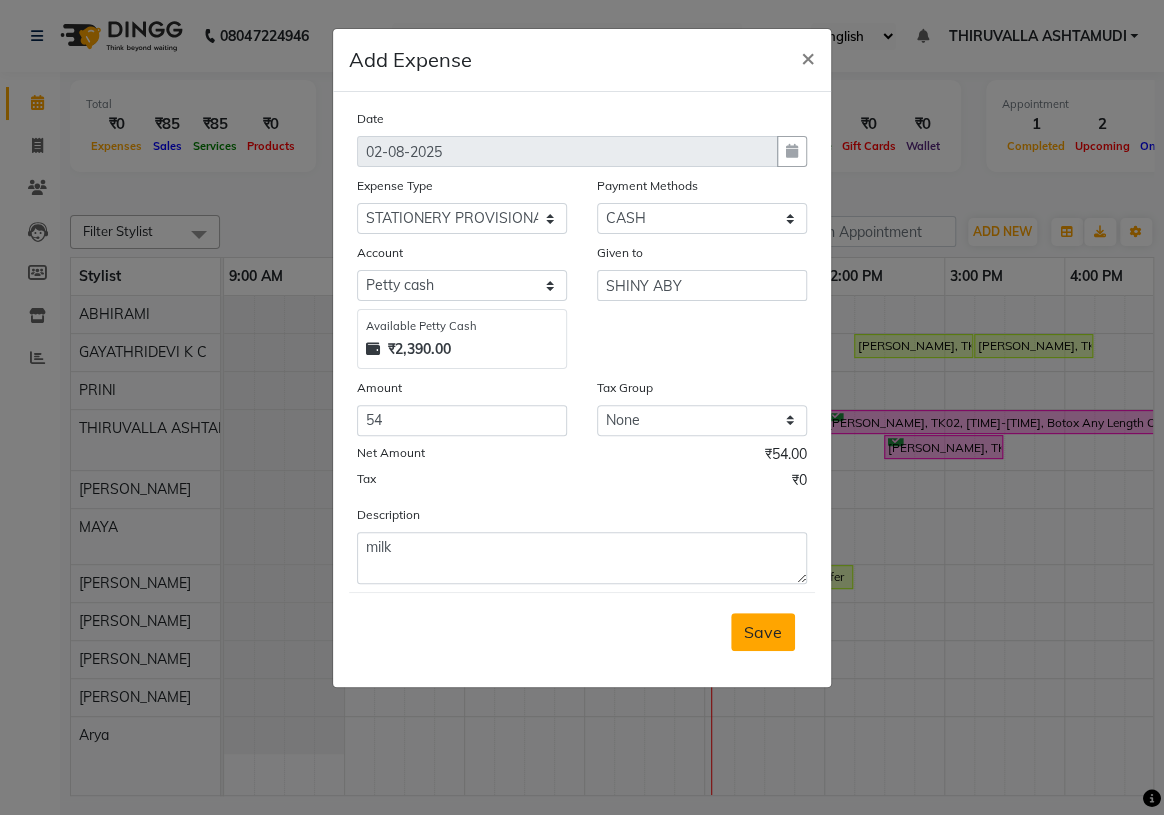 click on "Save" at bounding box center (763, 632) 